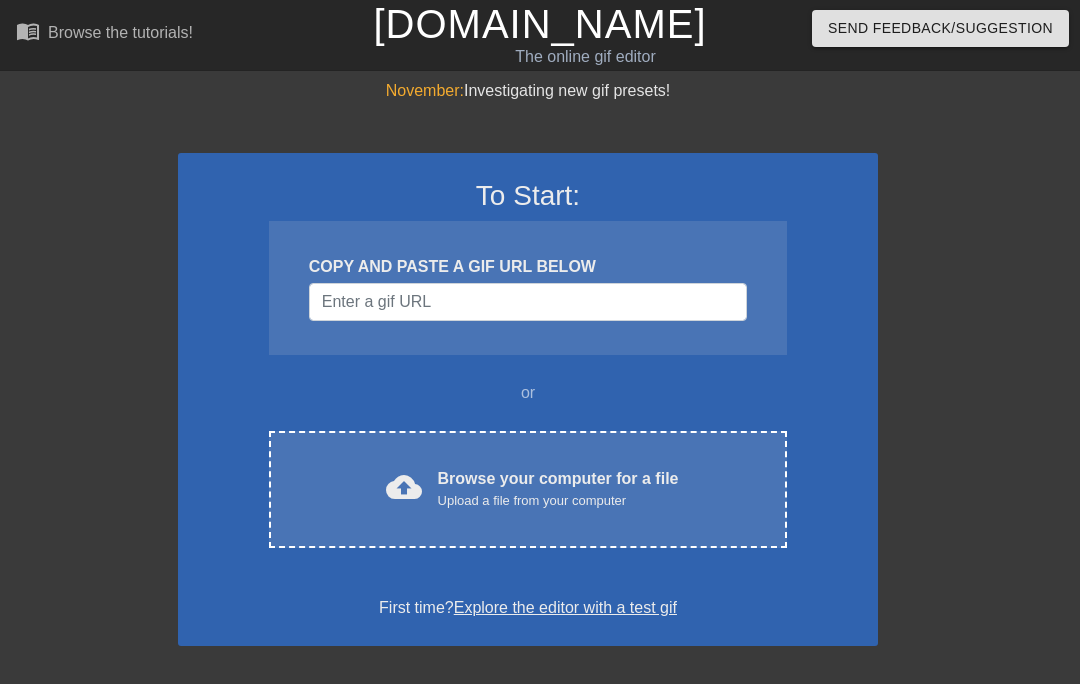 scroll, scrollTop: 0, scrollLeft: 0, axis: both 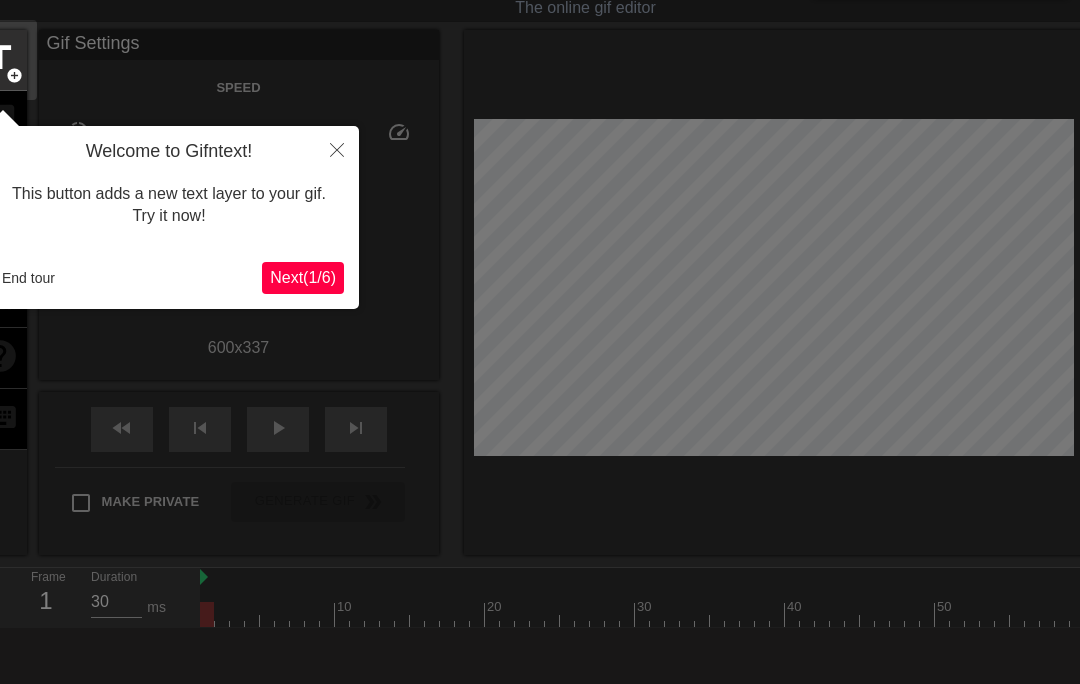click on "End tour" at bounding box center [28, 278] 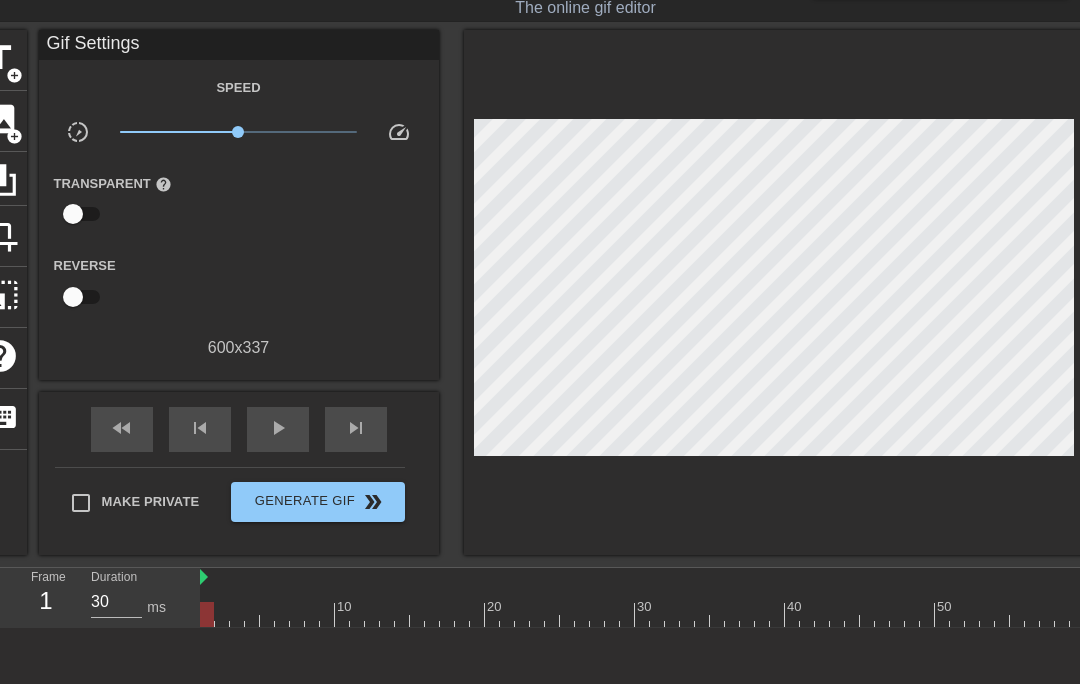 click on "Gif Settings" at bounding box center [239, 45] 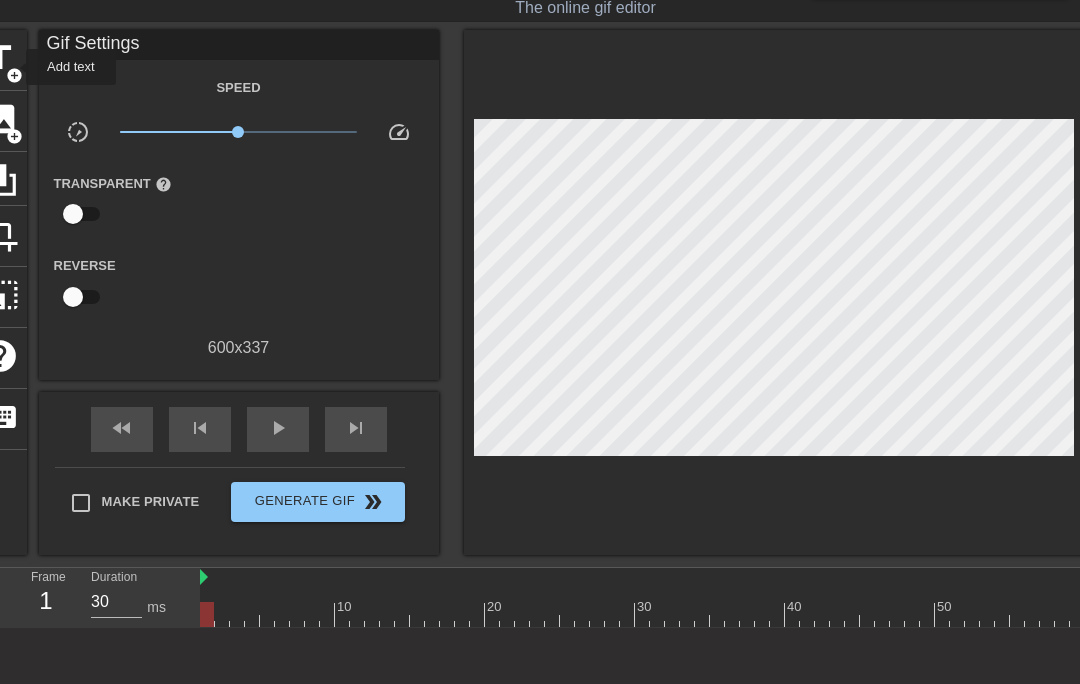 click on "add_circle" at bounding box center (14, 75) 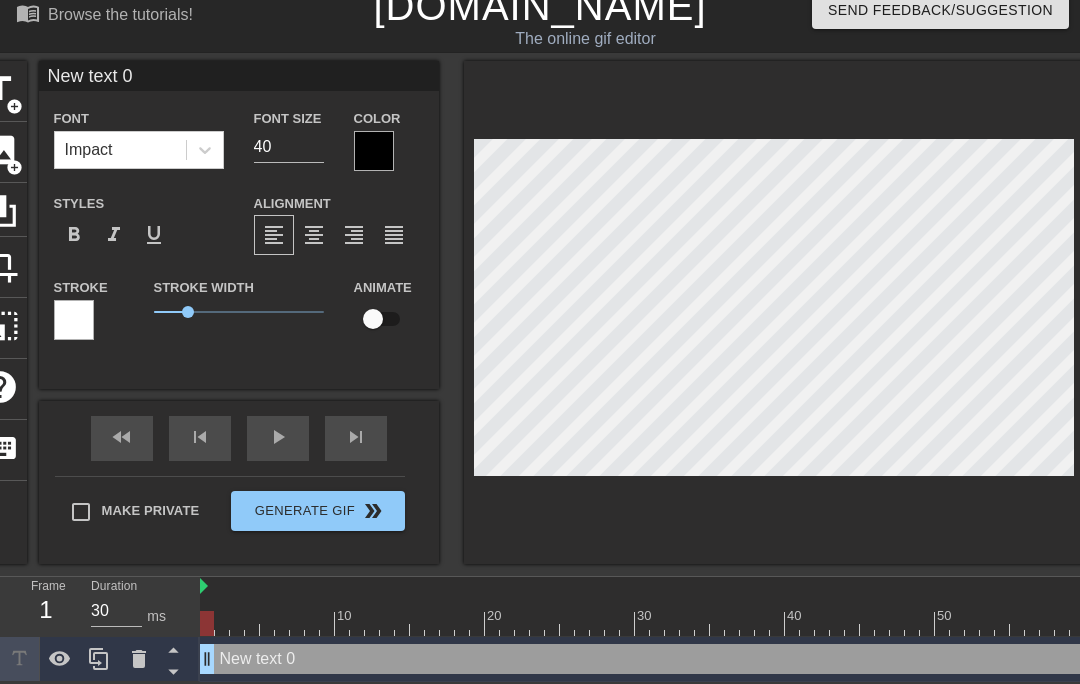 click on "menu_book Browse the tutorials! [DOMAIN_NAME] The online gif editor Send Feedback/Suggestion title add_circle image add_circle crop photo_size_select_large help keyboard New text 0 Font Impact Font Size 40 Color Styles format_bold format_italic format_underline Alignment format_align_left format_align_center format_align_right format_align_justify Stroke Stroke Width 1 Animate fast_rewind skip_previous play_arrow skip_next Make Private Generate Gif double_arrow     Frame 1 Duration 30 ms                                       10                                         20                                         30                                         40                                         50                                         60                                         70                                         80" at bounding box center [540, 332] 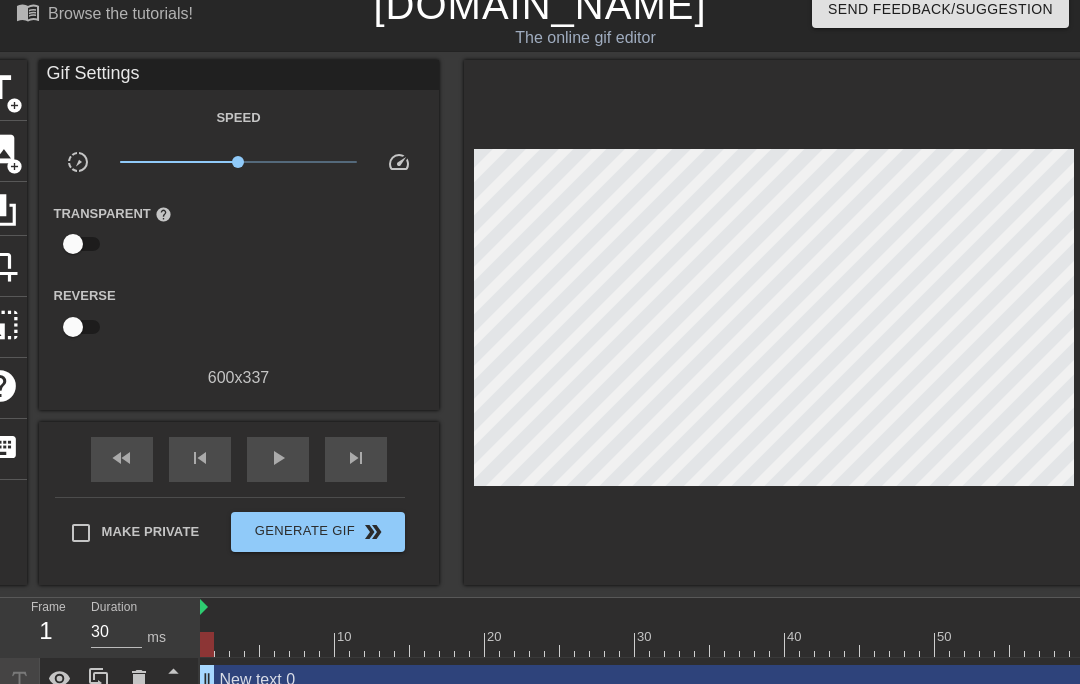 click on "Gif Settings" at bounding box center [239, 75] 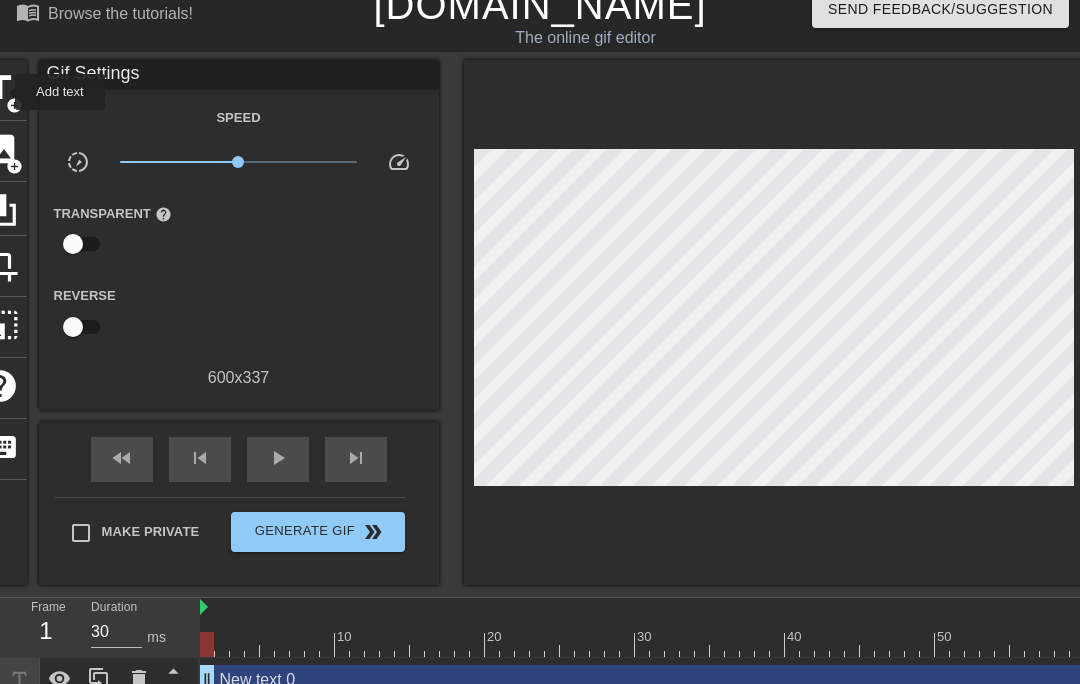 click on "title" at bounding box center (0, 88) 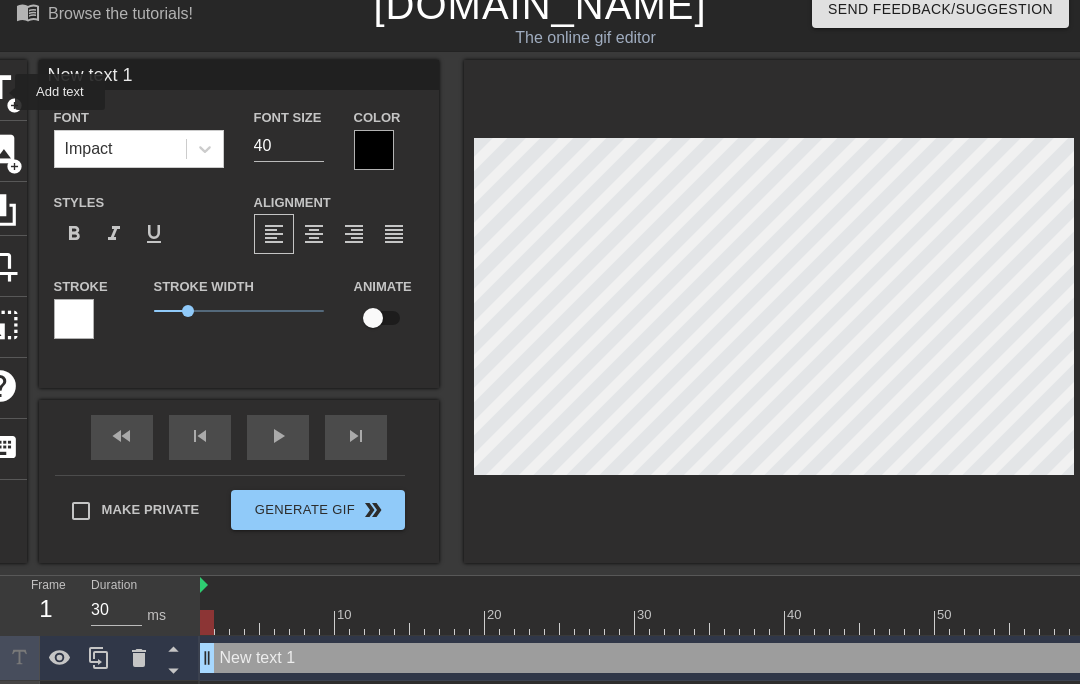 click on "New text 1" at bounding box center [239, 75] 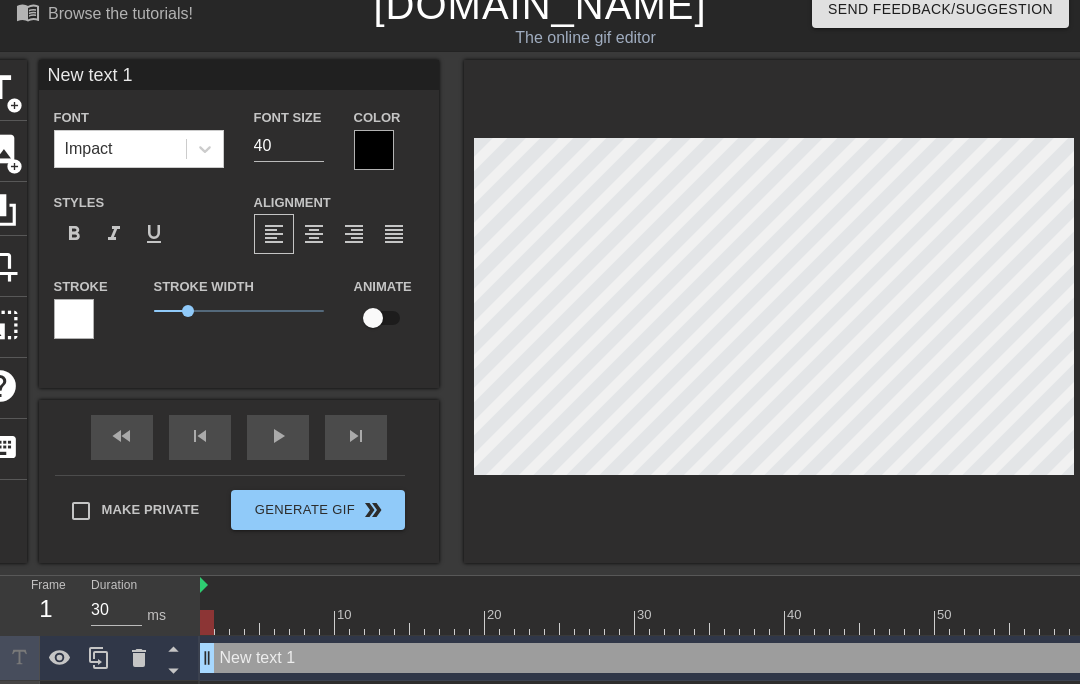 click on "New text 1" at bounding box center (239, 75) 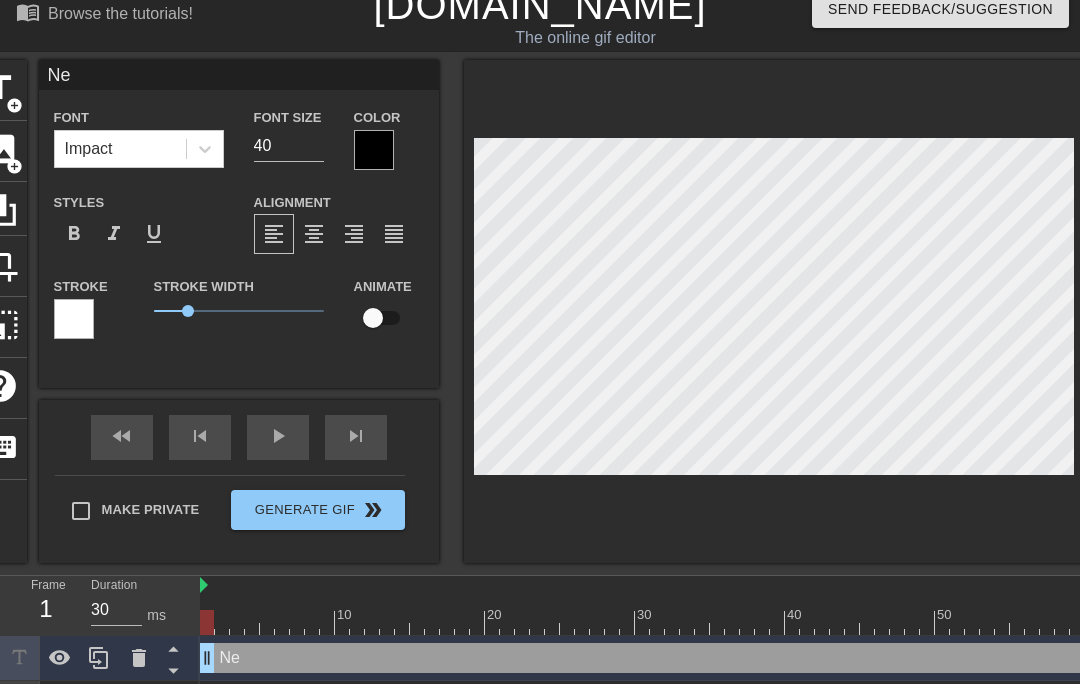 type on "N" 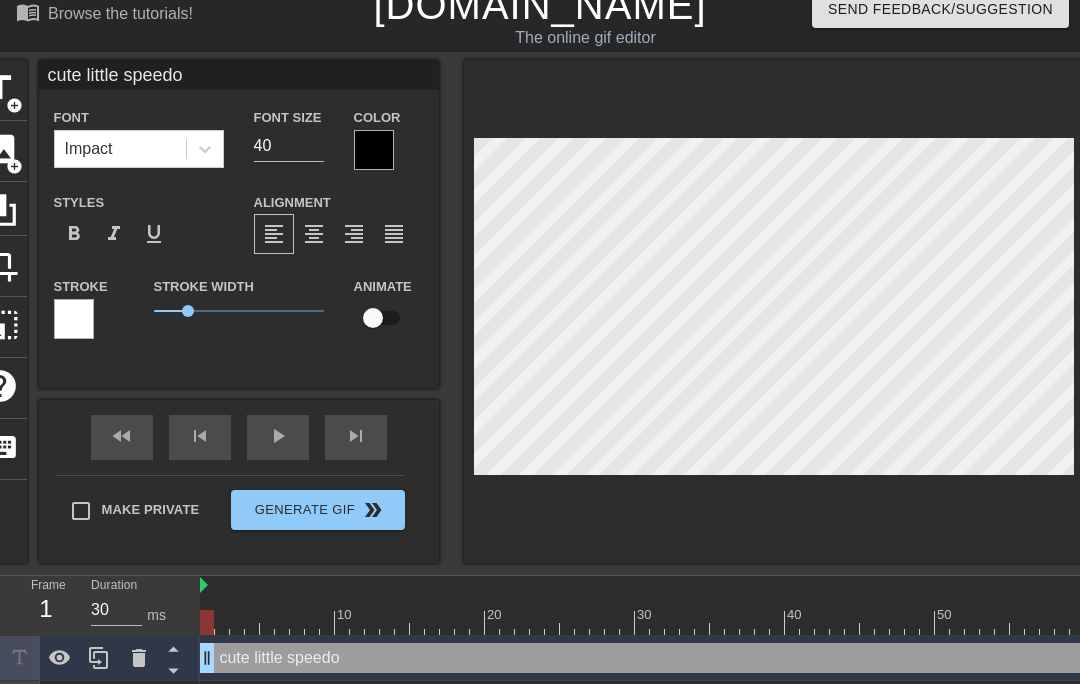 type on "New text 0" 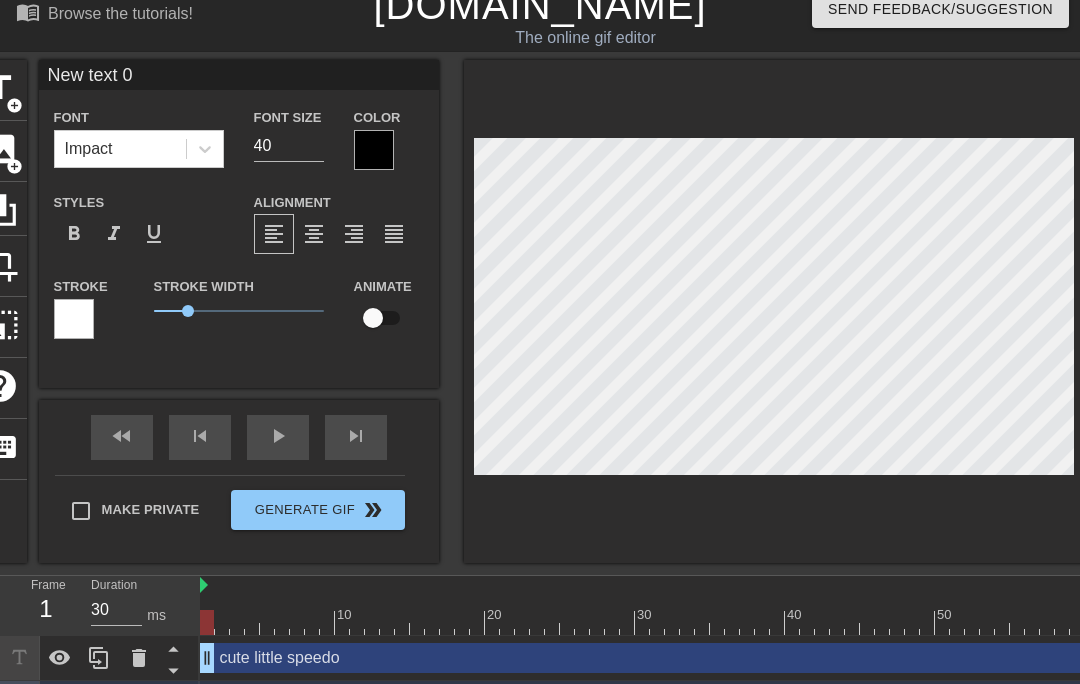 click 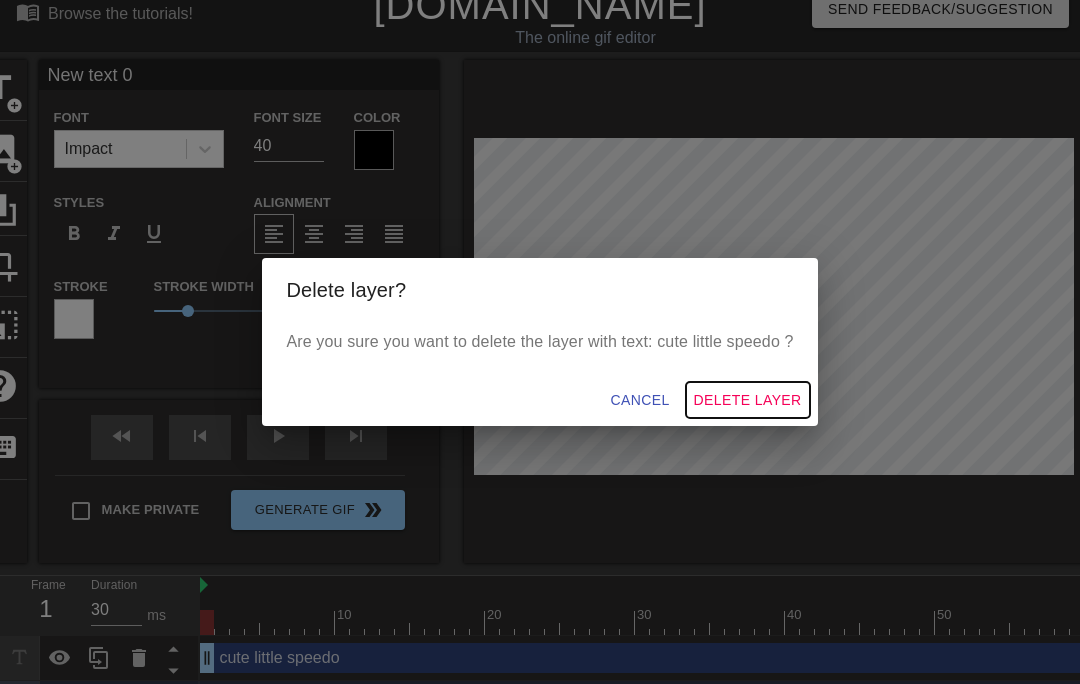 click on "Delete Layer" at bounding box center (748, 400) 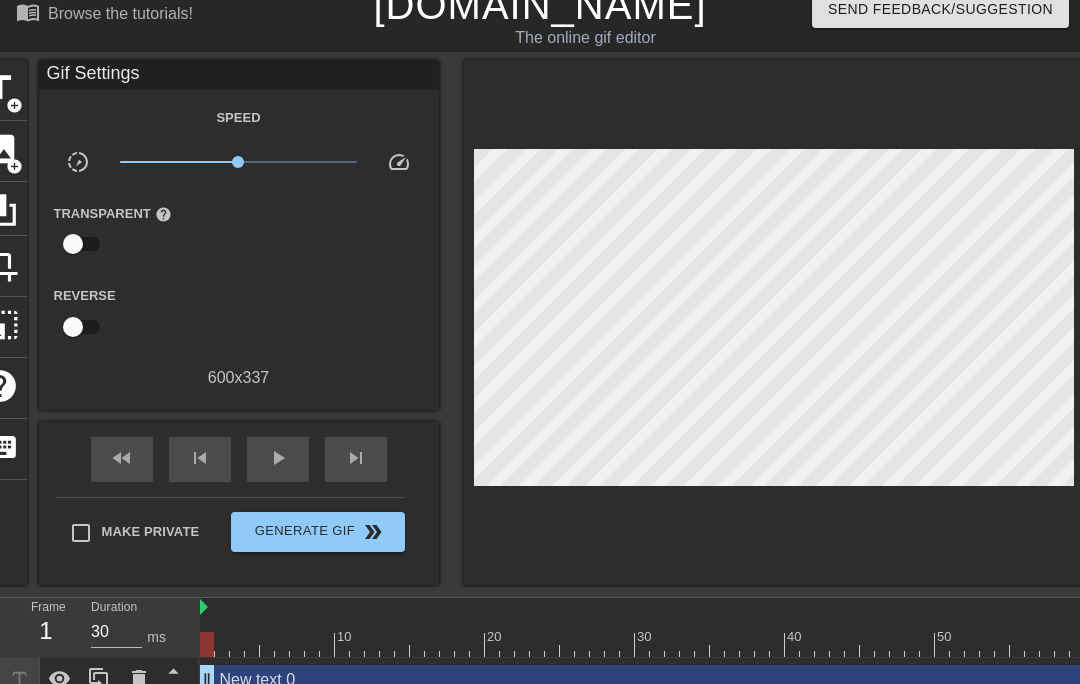 click on "Gif Settings" at bounding box center (239, 75) 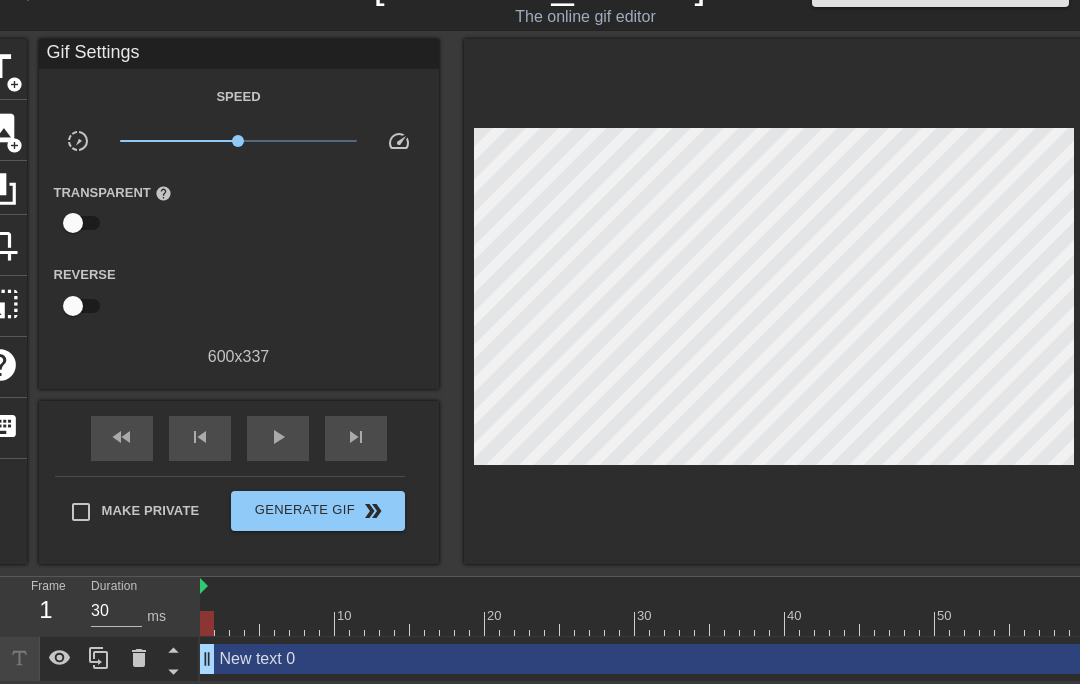 click 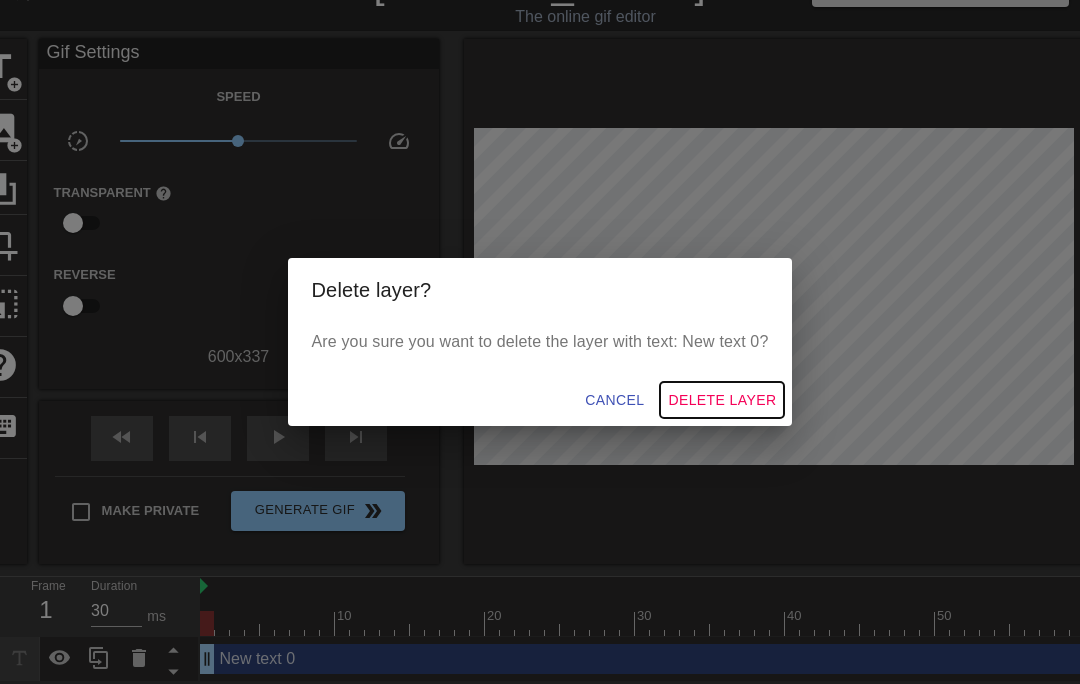 click on "Delete Layer" at bounding box center [722, 400] 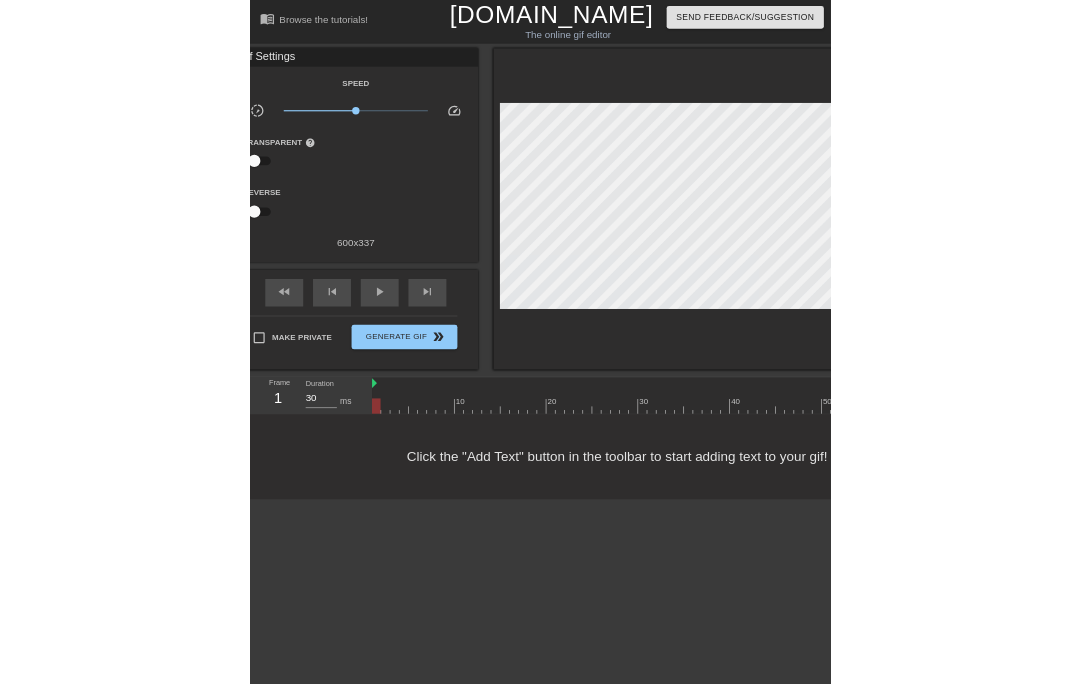 scroll, scrollTop: 41, scrollLeft: 0, axis: vertical 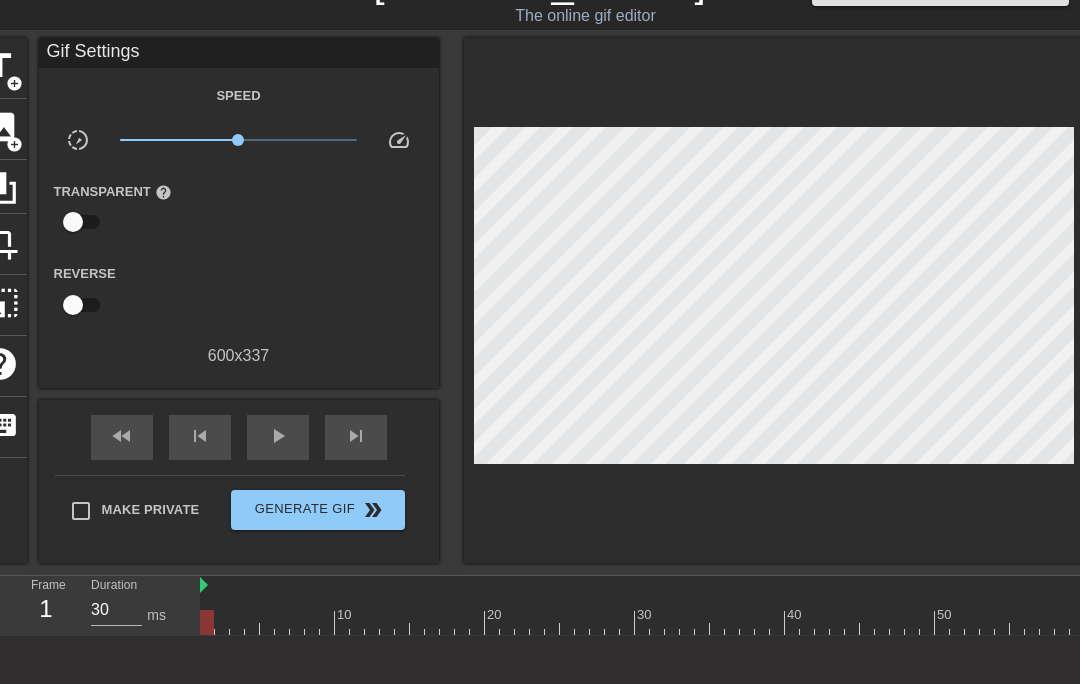 click on "Gif Settings" at bounding box center [239, 53] 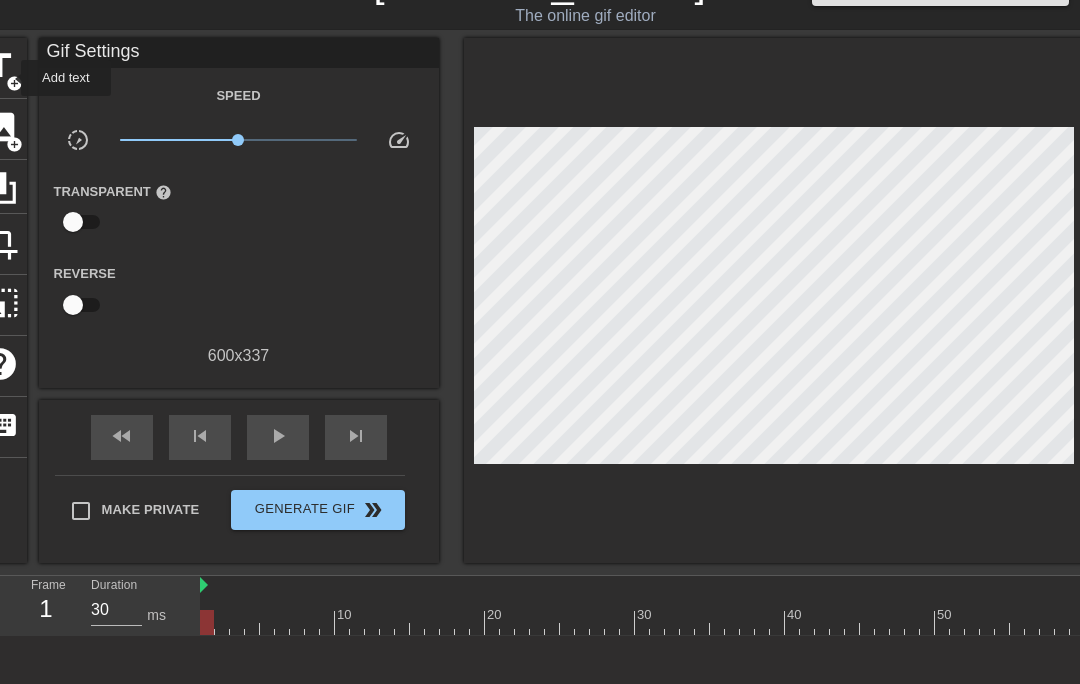 click on "add_circle" at bounding box center [14, 83] 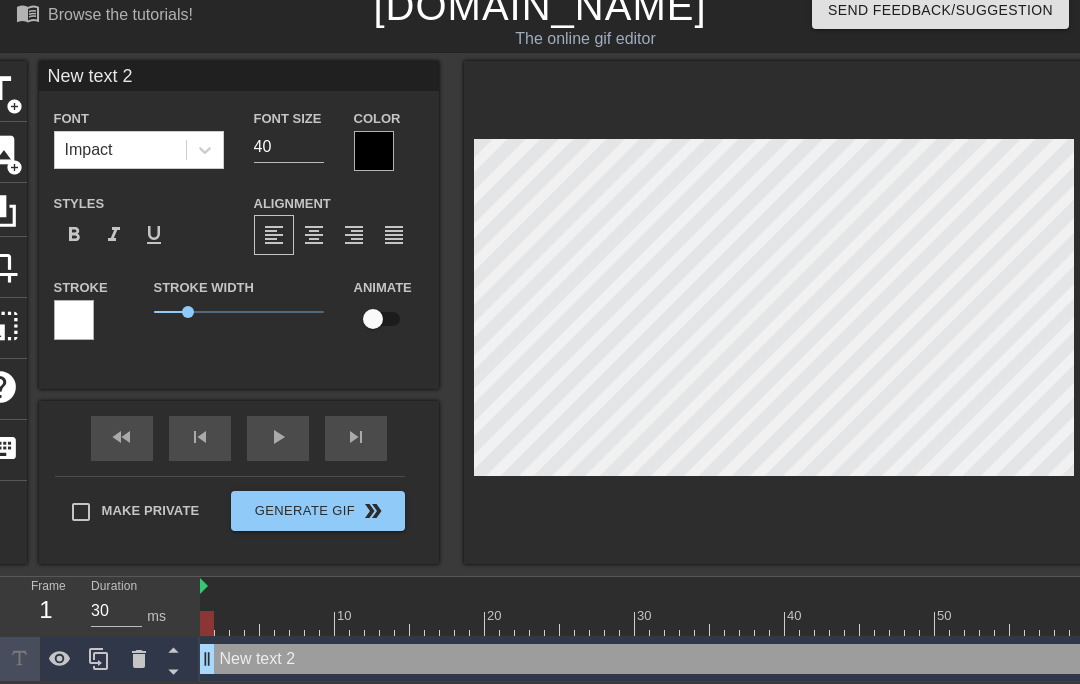 scroll, scrollTop: 19, scrollLeft: 0, axis: vertical 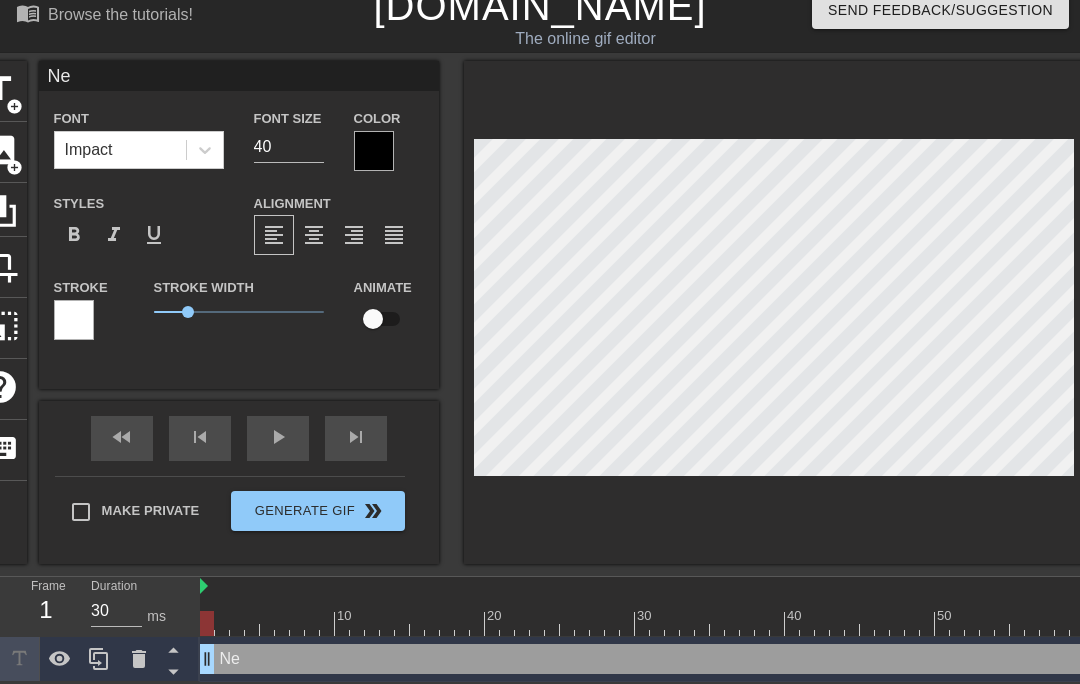 type on "N" 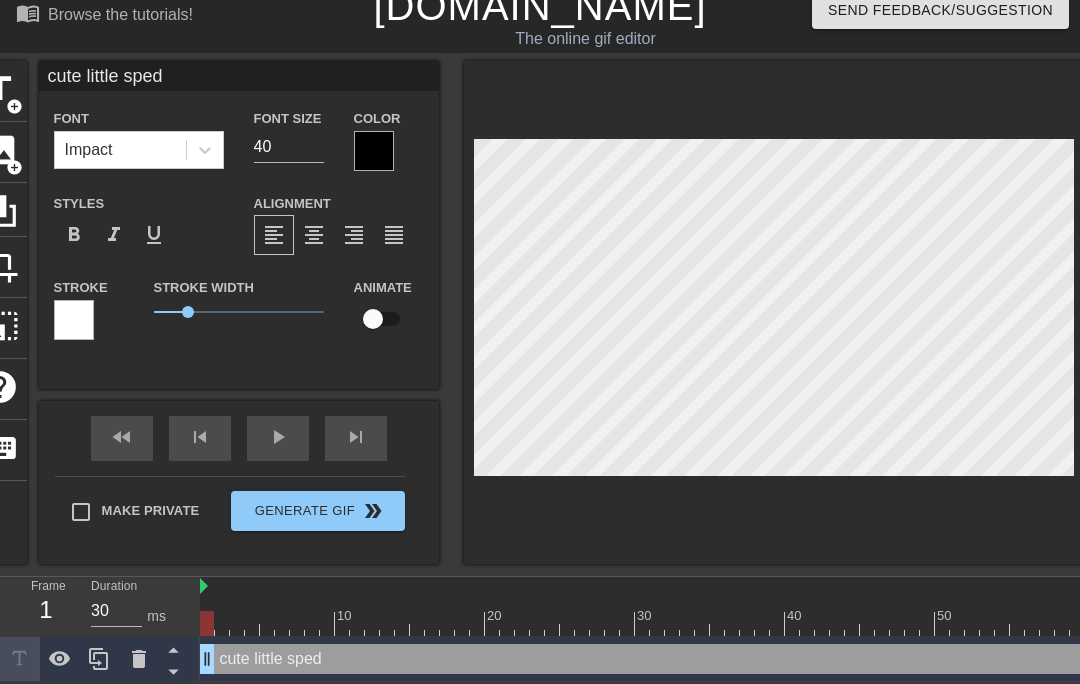 type on "cute little spedo" 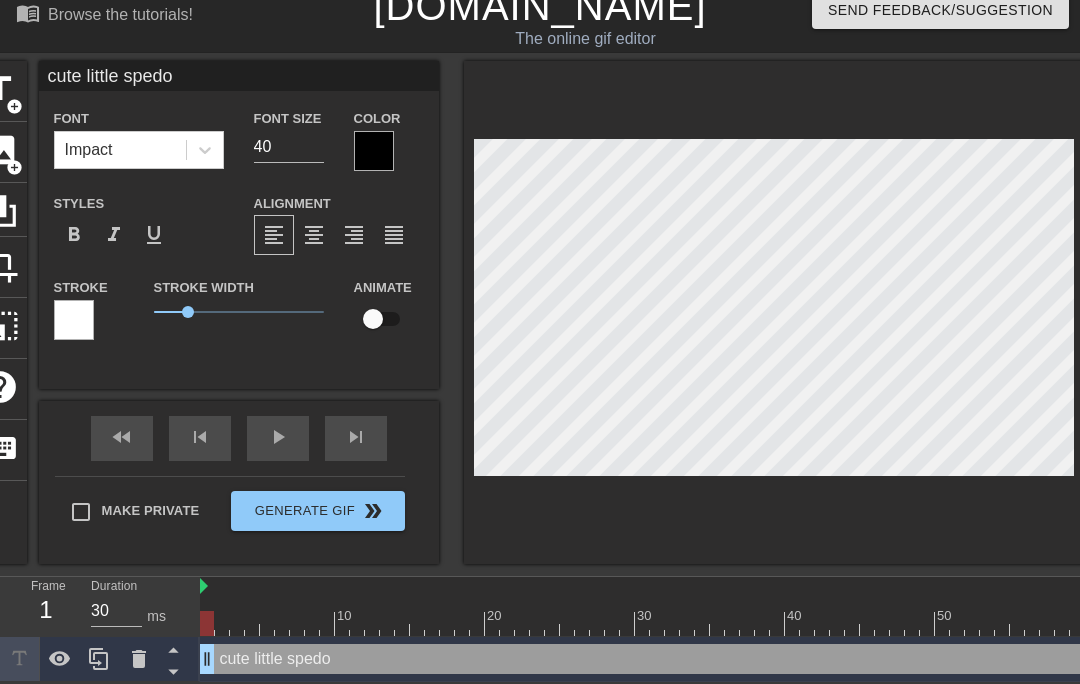 click on "fast_rewind skip_previous play_arrow skip_next" at bounding box center (239, 438) 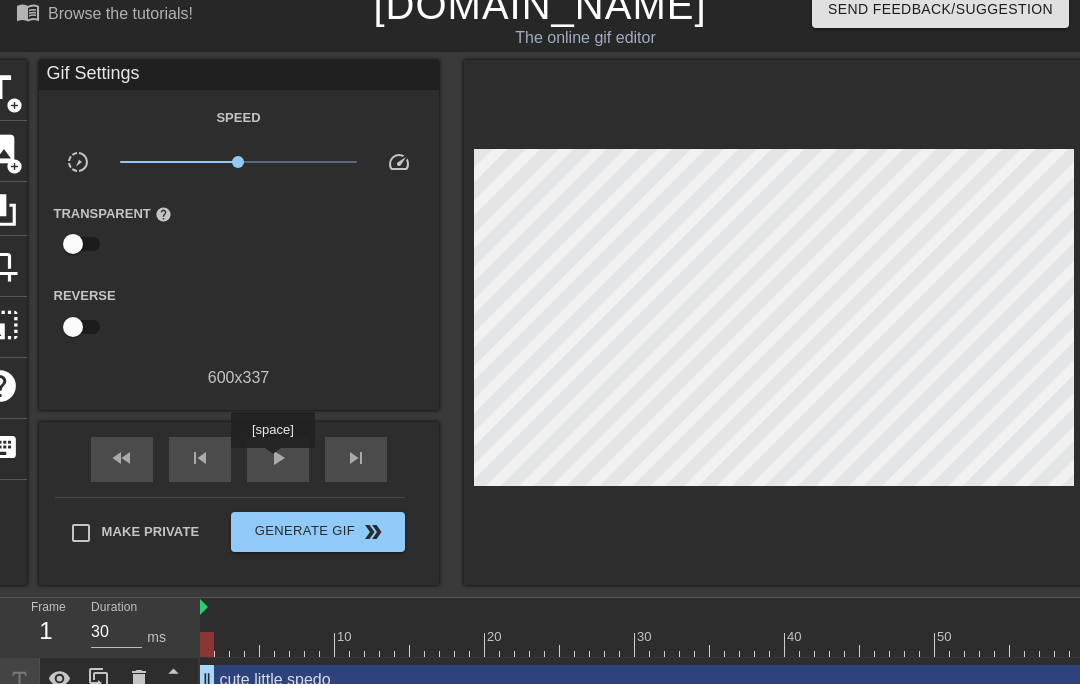 click on "play_arrow" at bounding box center (278, 458) 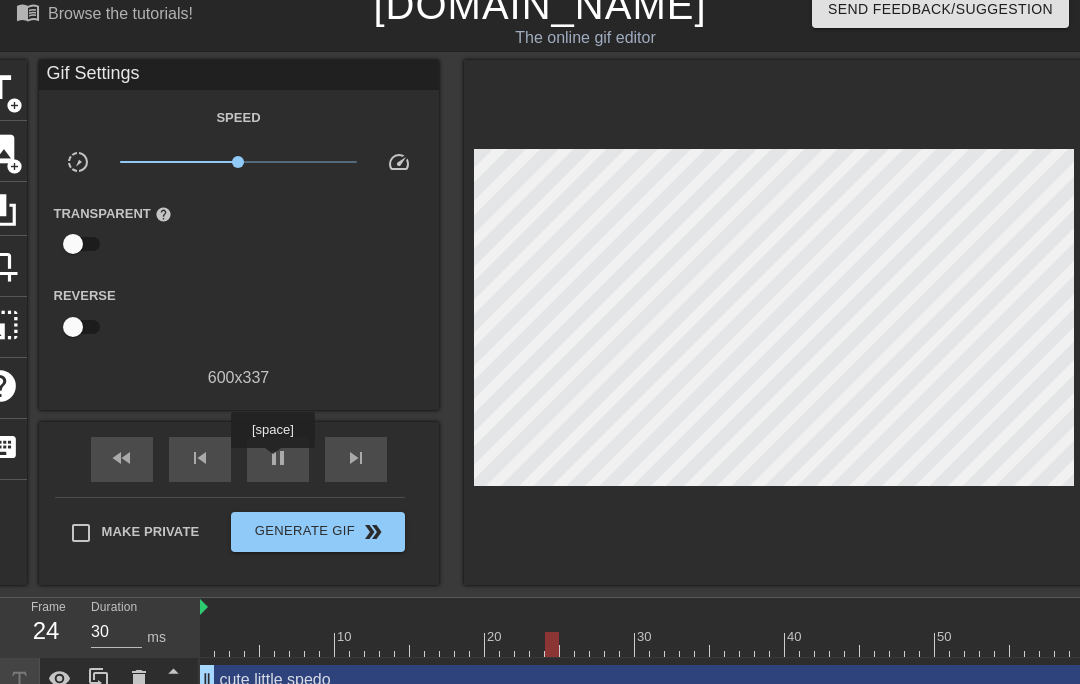 click on "pause" at bounding box center (278, 459) 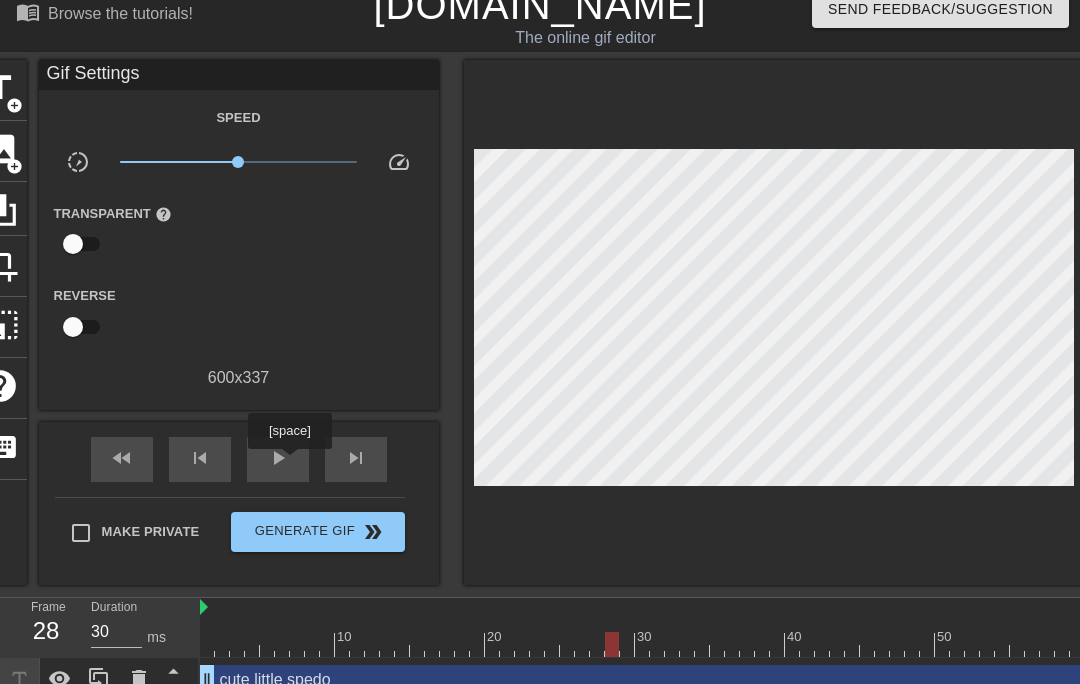 click on "play_arrow" at bounding box center (278, 458) 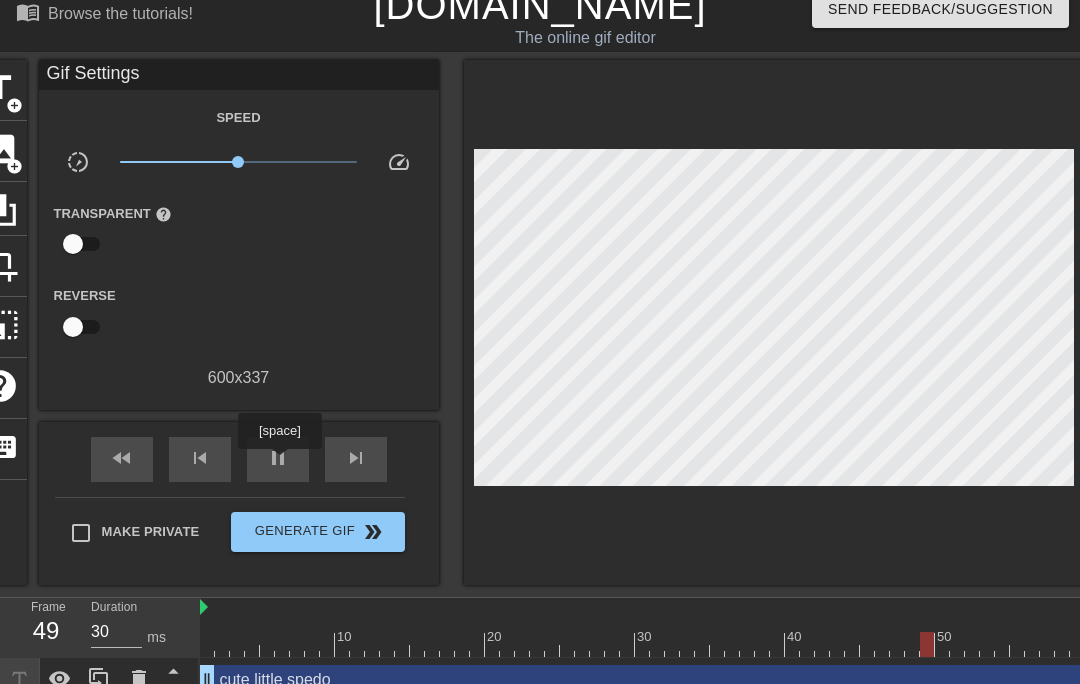 type on "40" 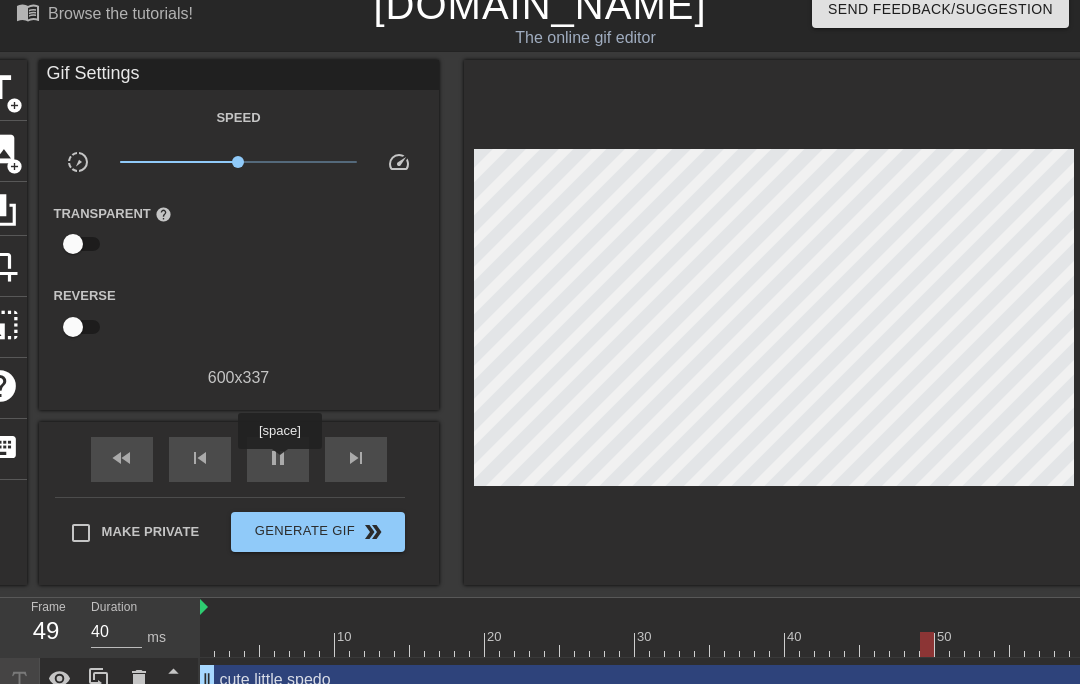 click on "pause" at bounding box center (278, 458) 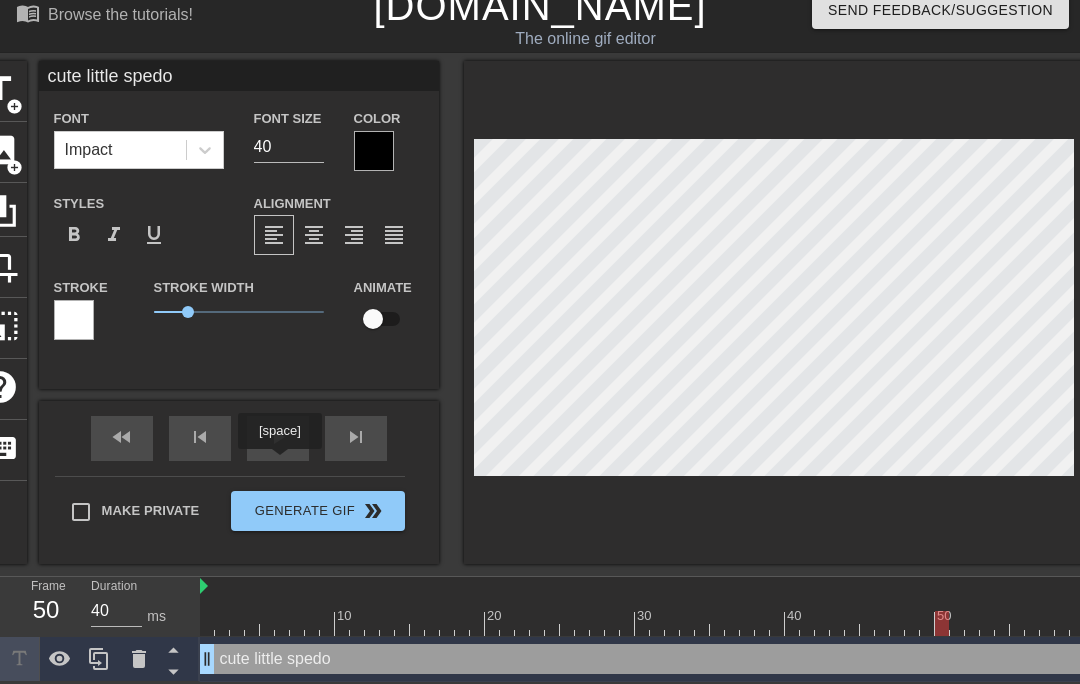 click on "cute little spedo" at bounding box center [239, 76] 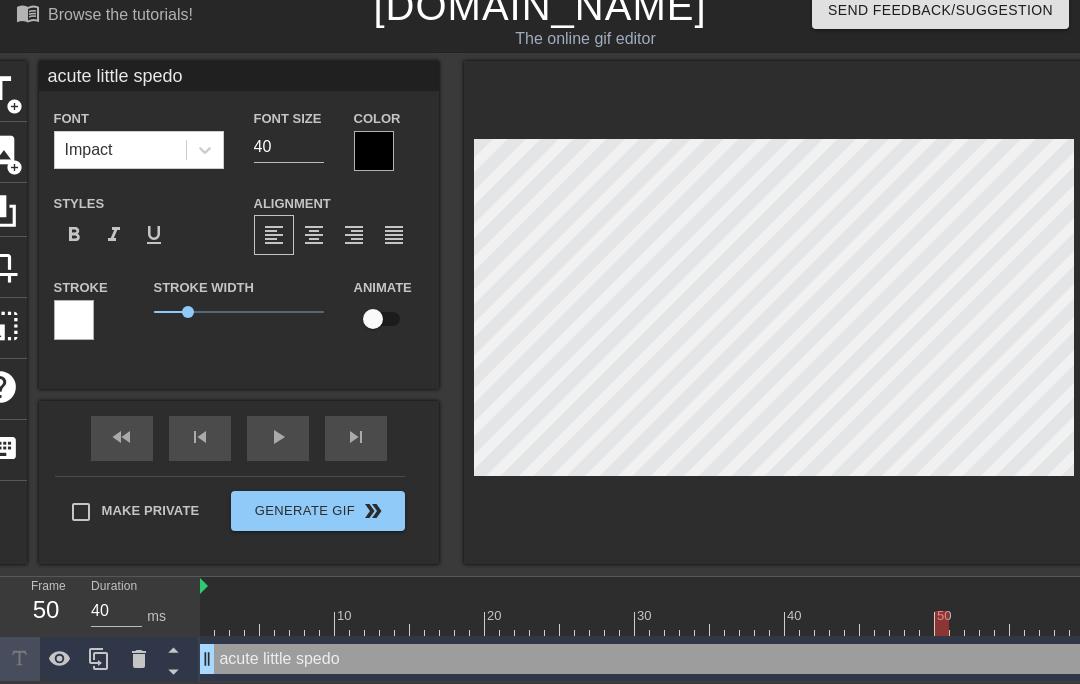 type on "a cute little spedo" 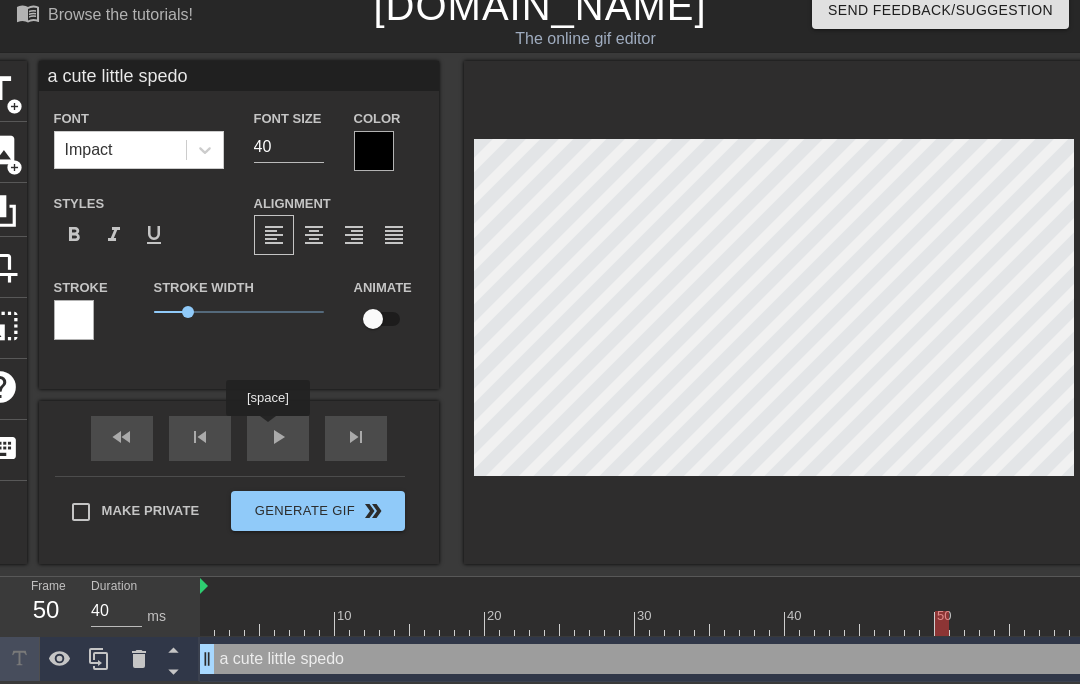 click on "fast_rewind skip_previous play_arrow skip_next" at bounding box center [239, 438] 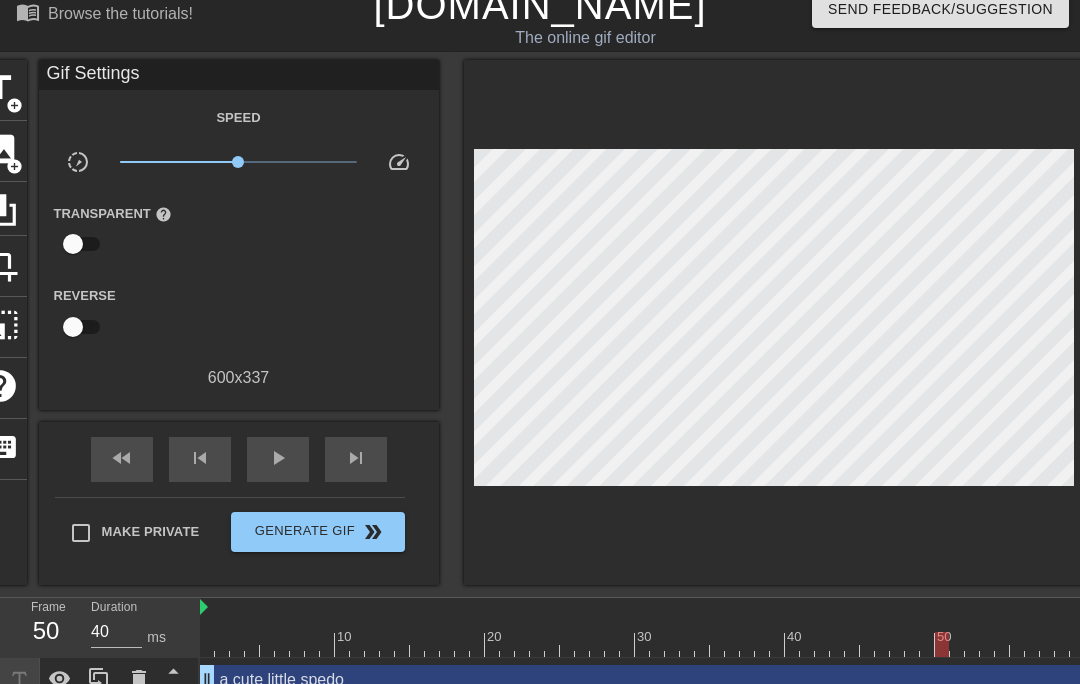 click on "play_arrow" at bounding box center [278, 459] 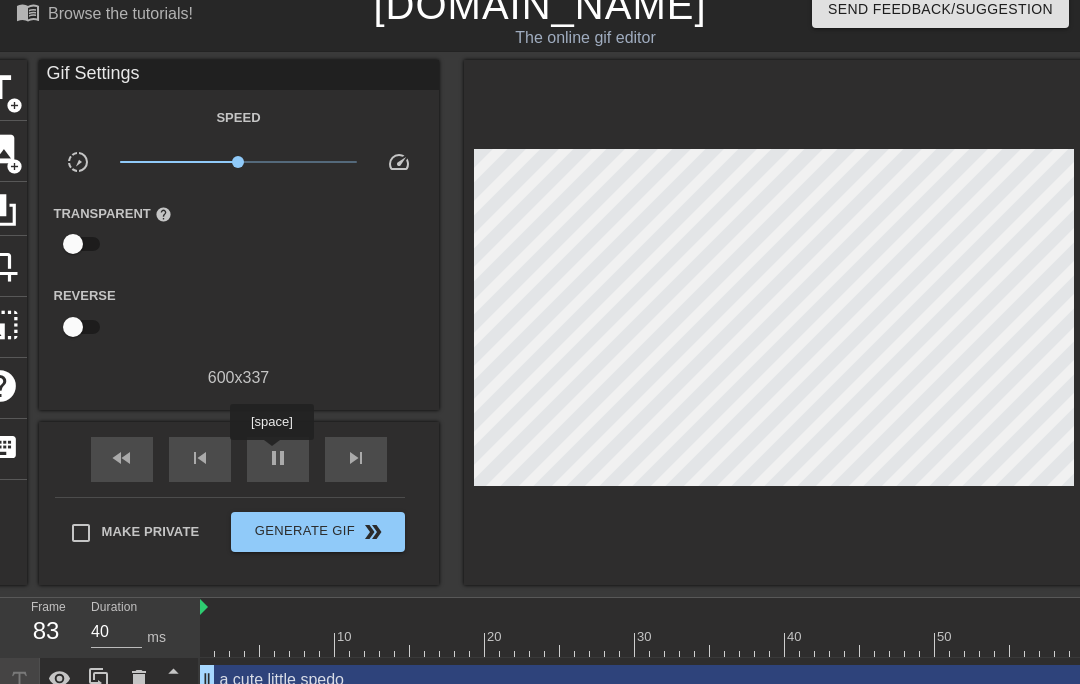 click on "pause" at bounding box center (278, 458) 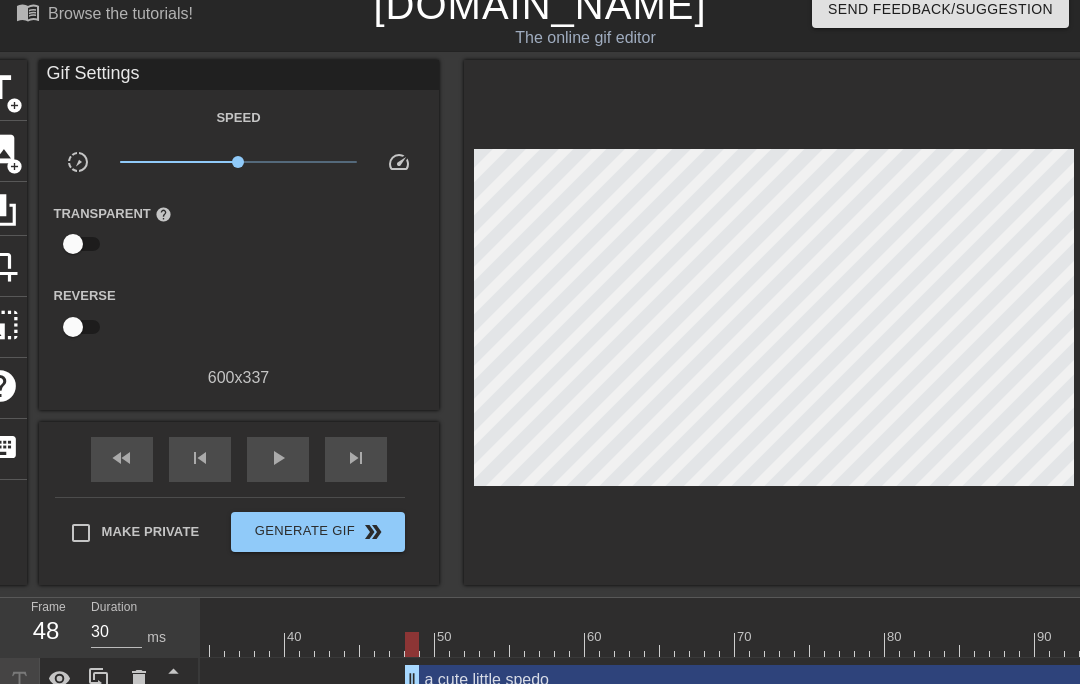 scroll, scrollTop: 0, scrollLeft: 491, axis: horizontal 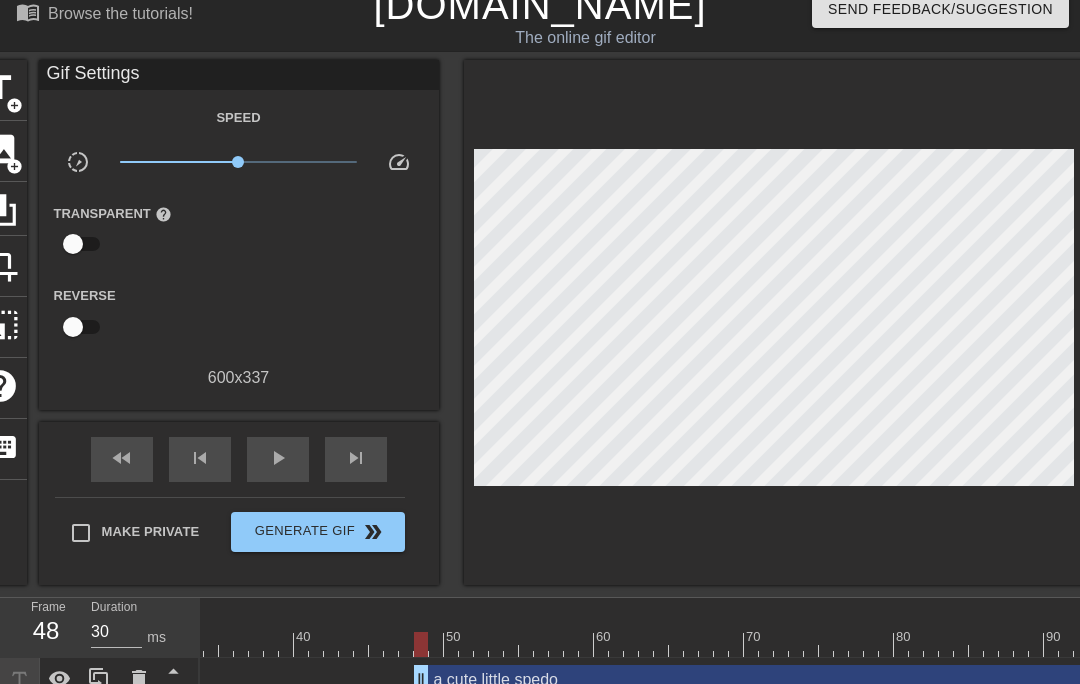 click on "title" at bounding box center [0, 88] 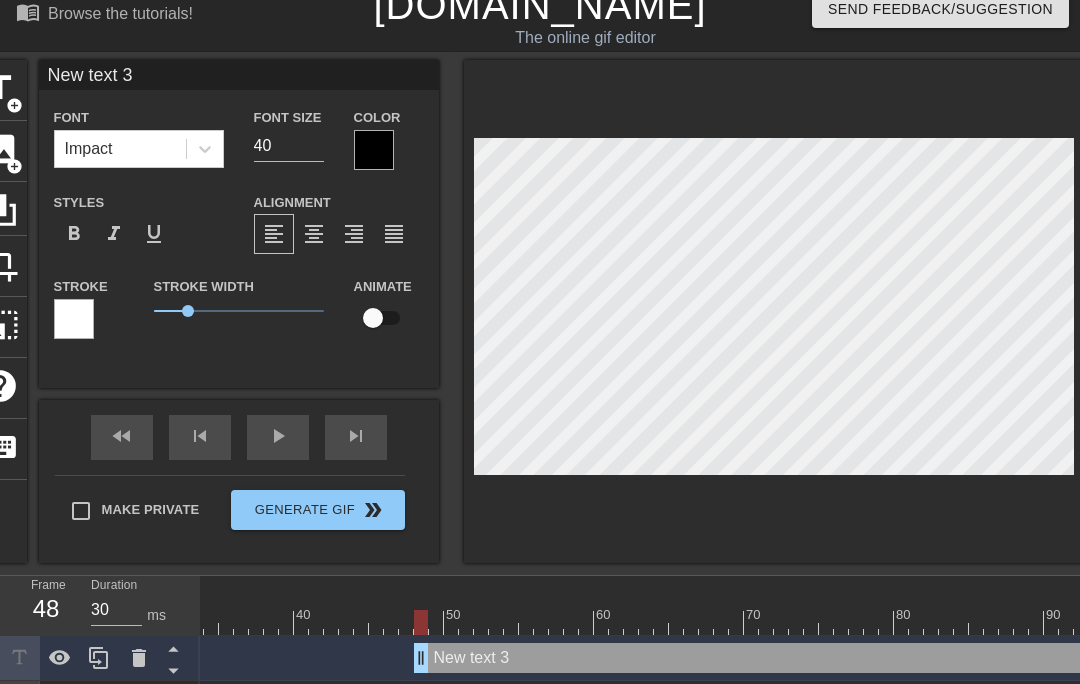 click on "menu_book Browse the tutorials! [DOMAIN_NAME] The online gif editor Send Feedback/Suggestion title add_circle image add_circle crop photo_size_select_large help keyboard New text 3 Font Impact Font Size 40 Color Styles format_bold format_italic format_underline Alignment format_align_left format_align_center format_align_right format_align_justify Stroke Stroke Width 1 Animate fast_rewind skip_previous play_arrow skip_next Make Private Generate Gif double_arrow     Frame 48 Duration 30 ms                                       10                                         20                                         30                                         40                                         50                                         60                                         70                                         80" at bounding box center (540, 353) 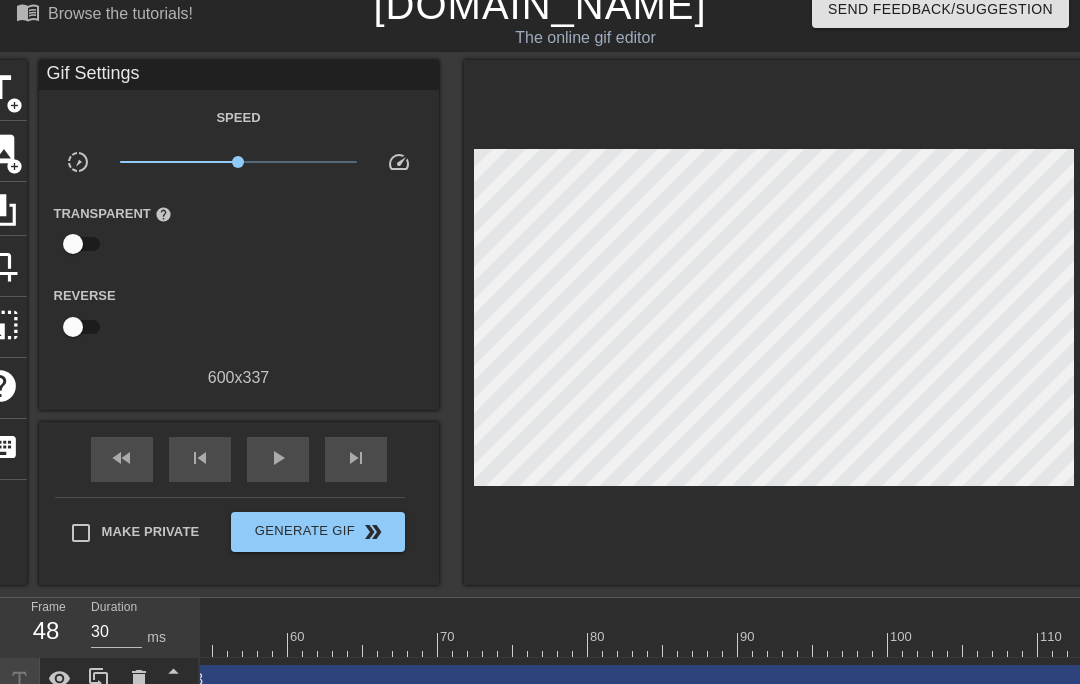 scroll, scrollTop: 0, scrollLeft: 877, axis: horizontal 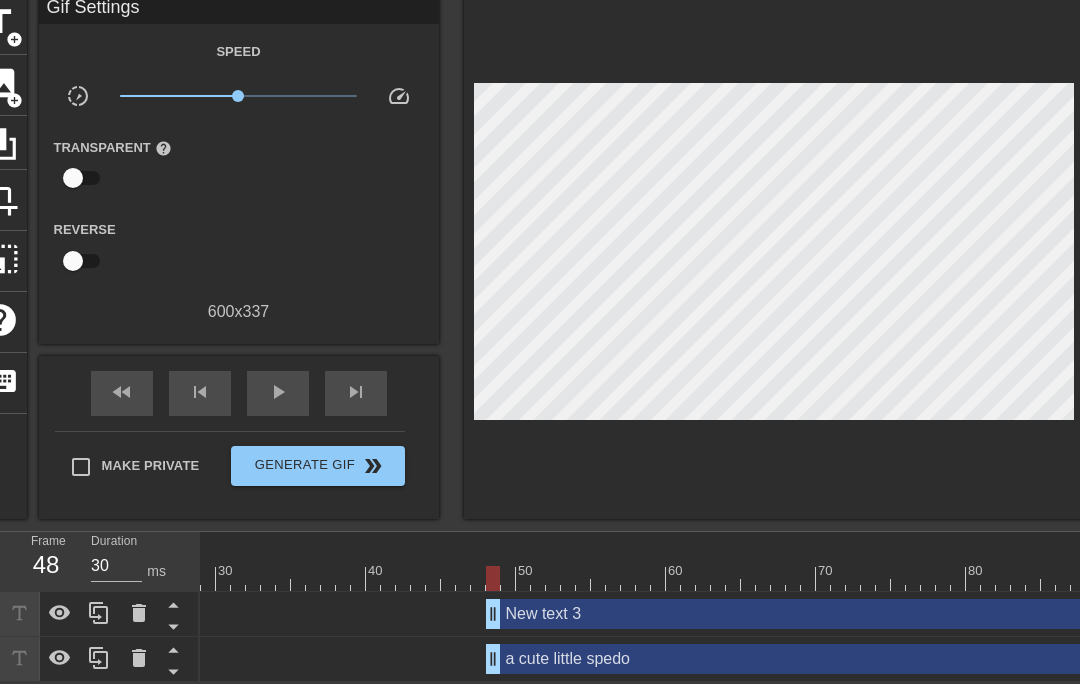 click 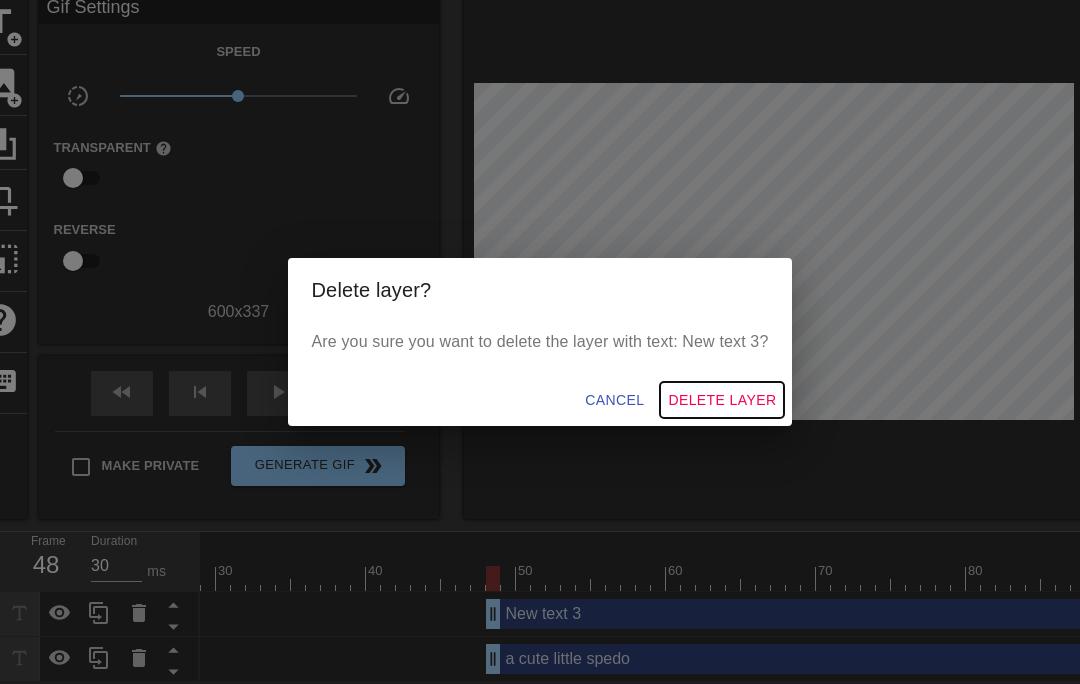 click on "Delete Layer" at bounding box center (722, 400) 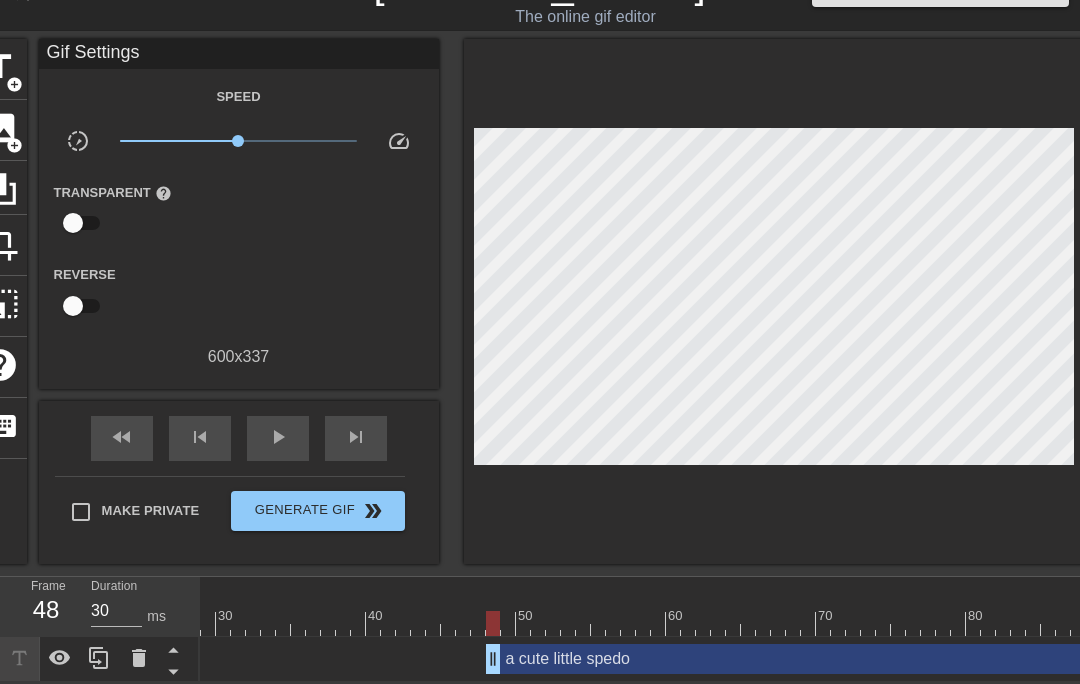 click on "a cute little spedo drag_handle drag_handle" at bounding box center [1086, 659] 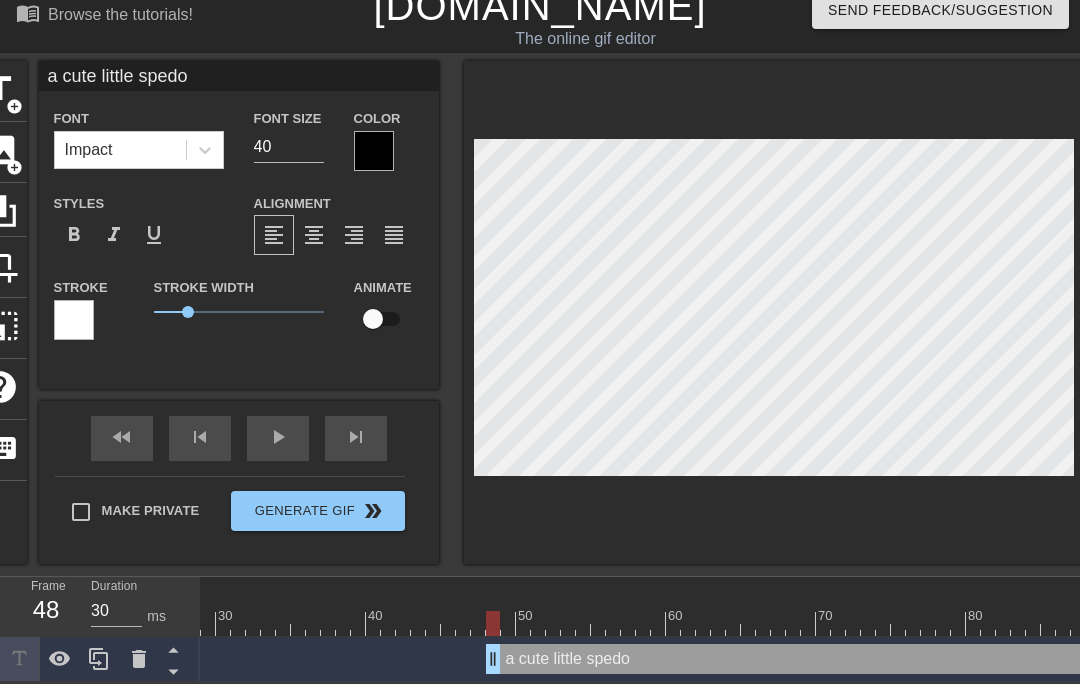 scroll, scrollTop: 19, scrollLeft: 0, axis: vertical 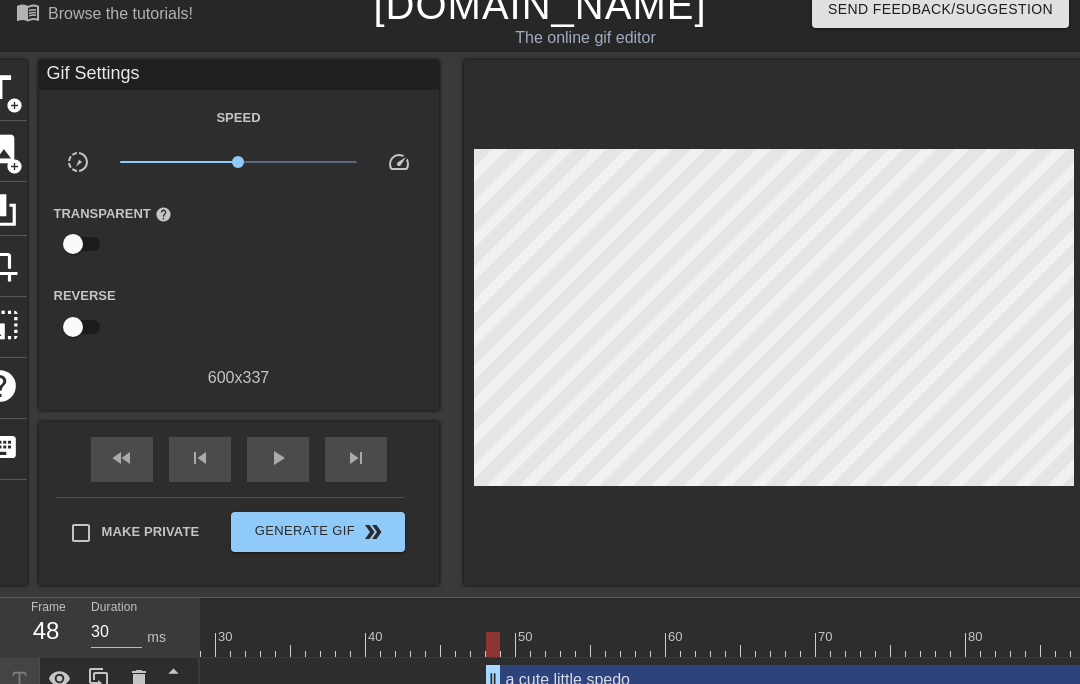 click on "a cute little spedo drag_handle drag_handle" at bounding box center [1086, 680] 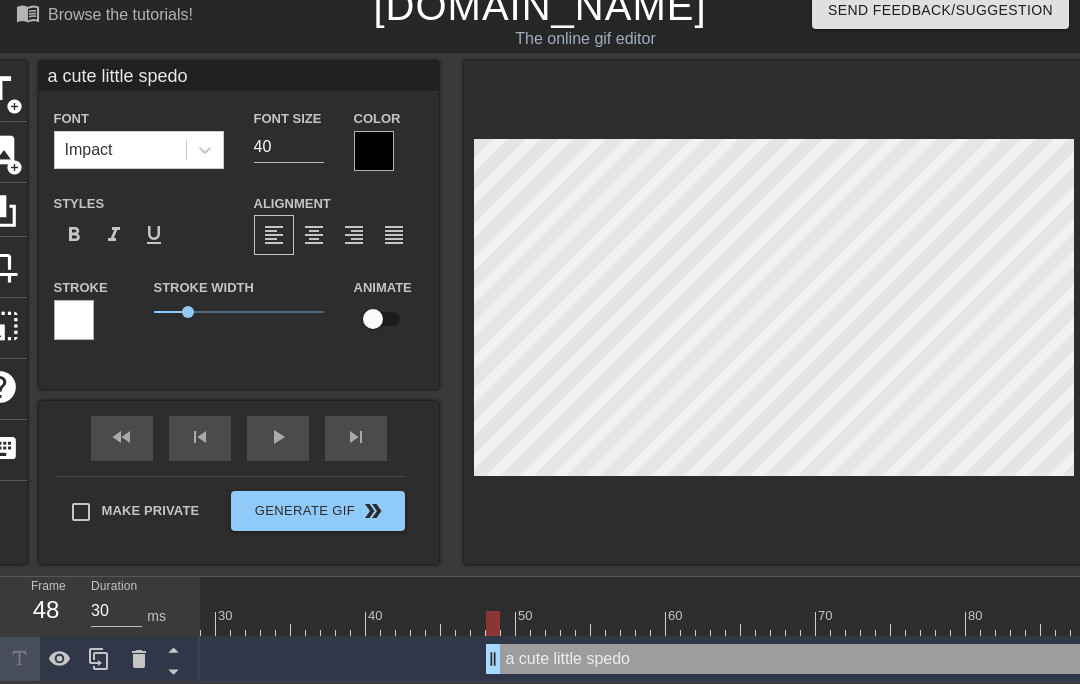 click at bounding box center [733, 623] 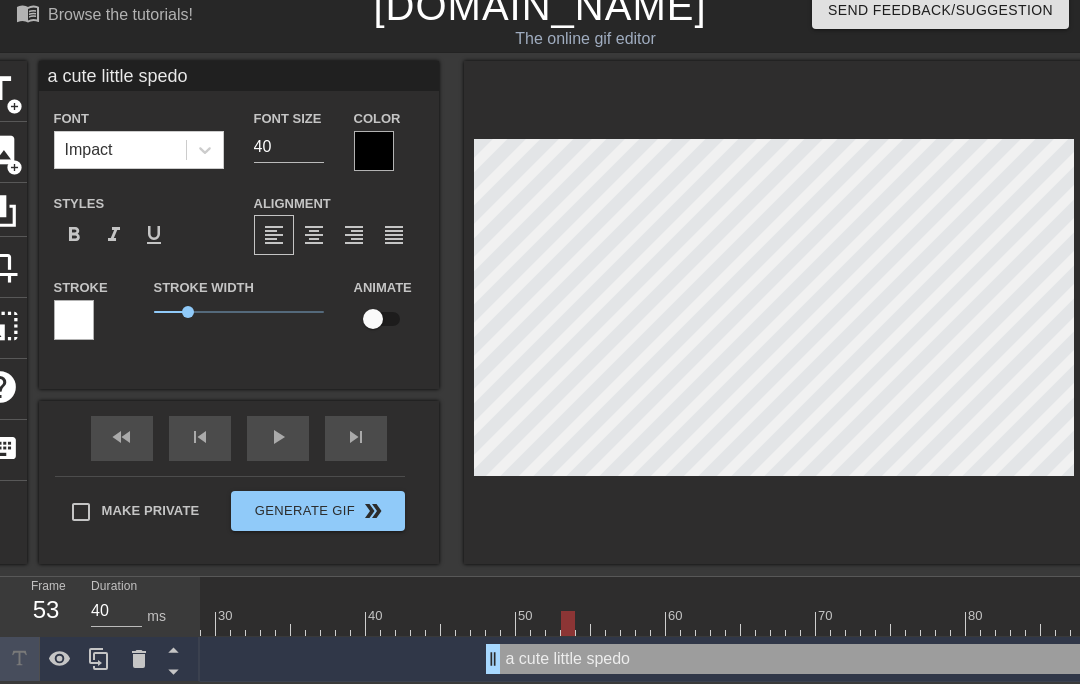 click at bounding box center [139, 659] 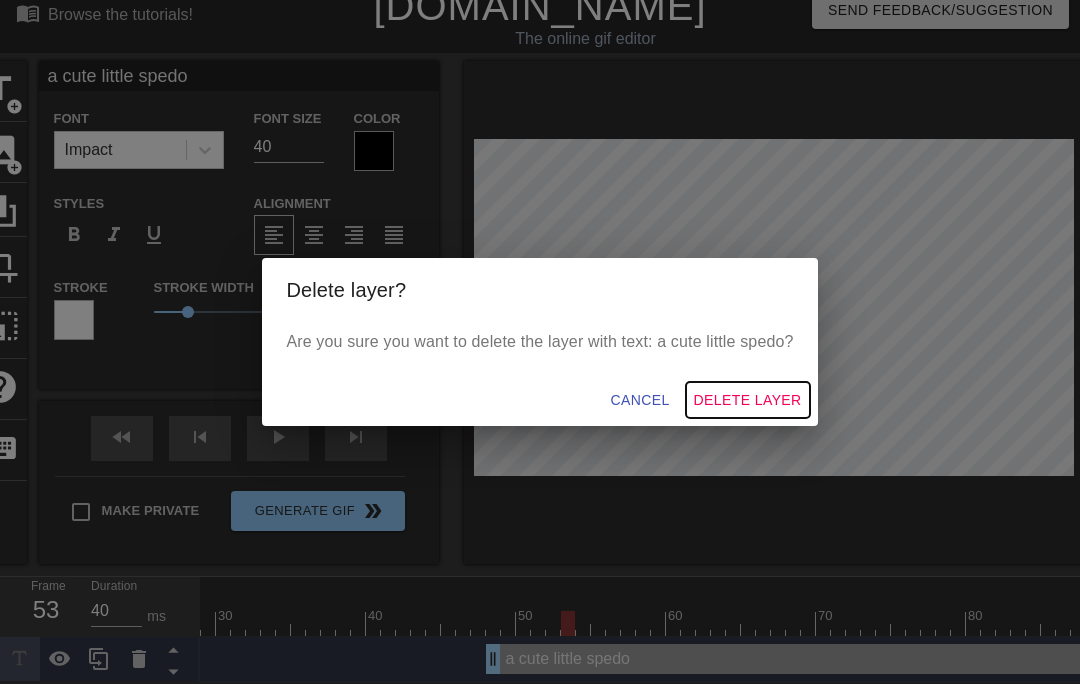 click on "Delete Layer" at bounding box center [748, 400] 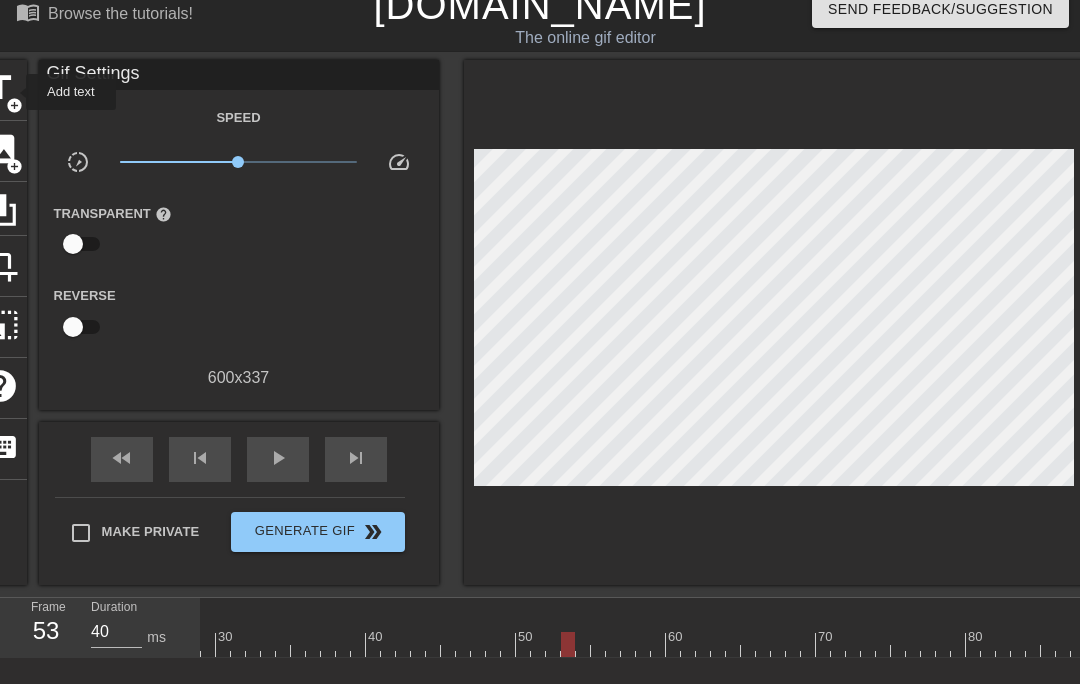click on "title" at bounding box center (0, 88) 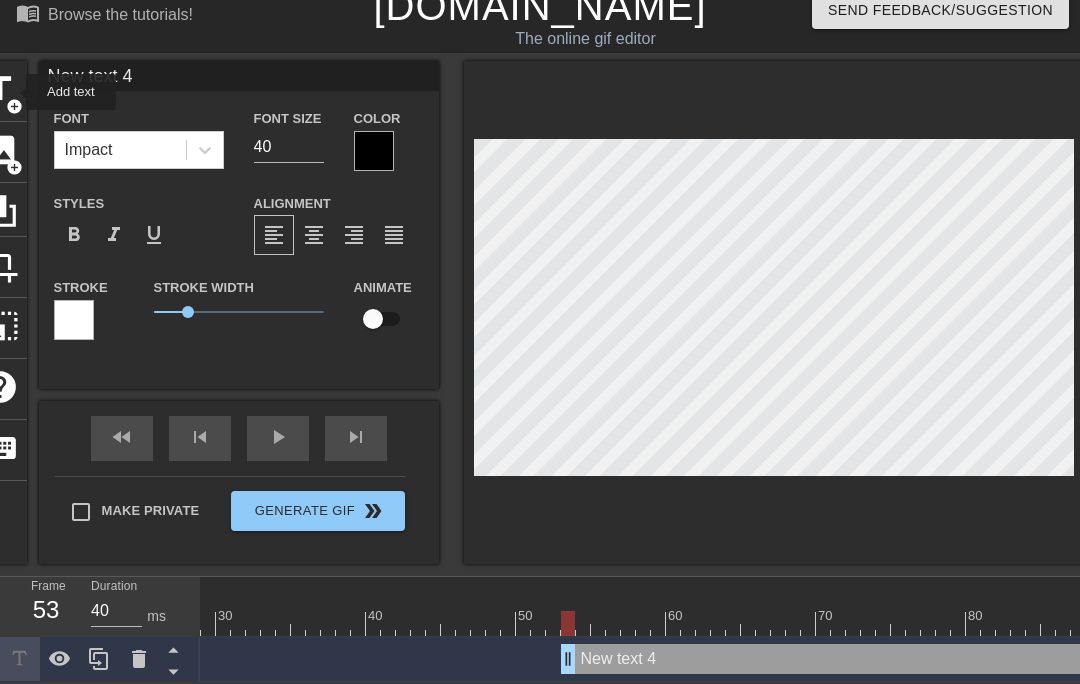 click on "New text 4" at bounding box center (239, 76) 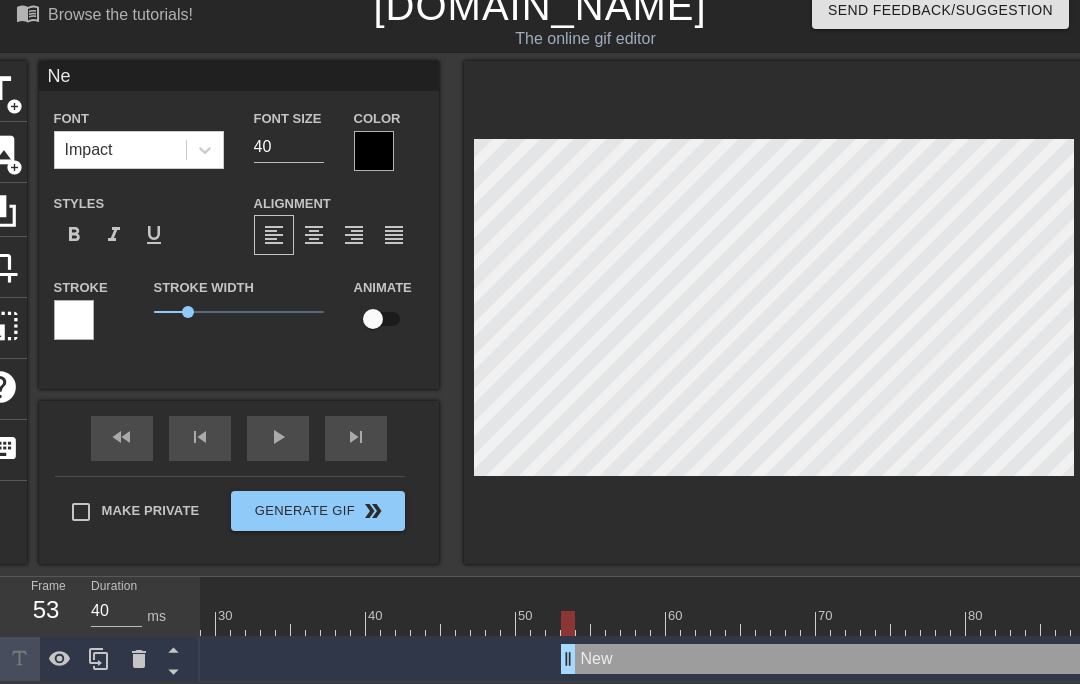 type on "N" 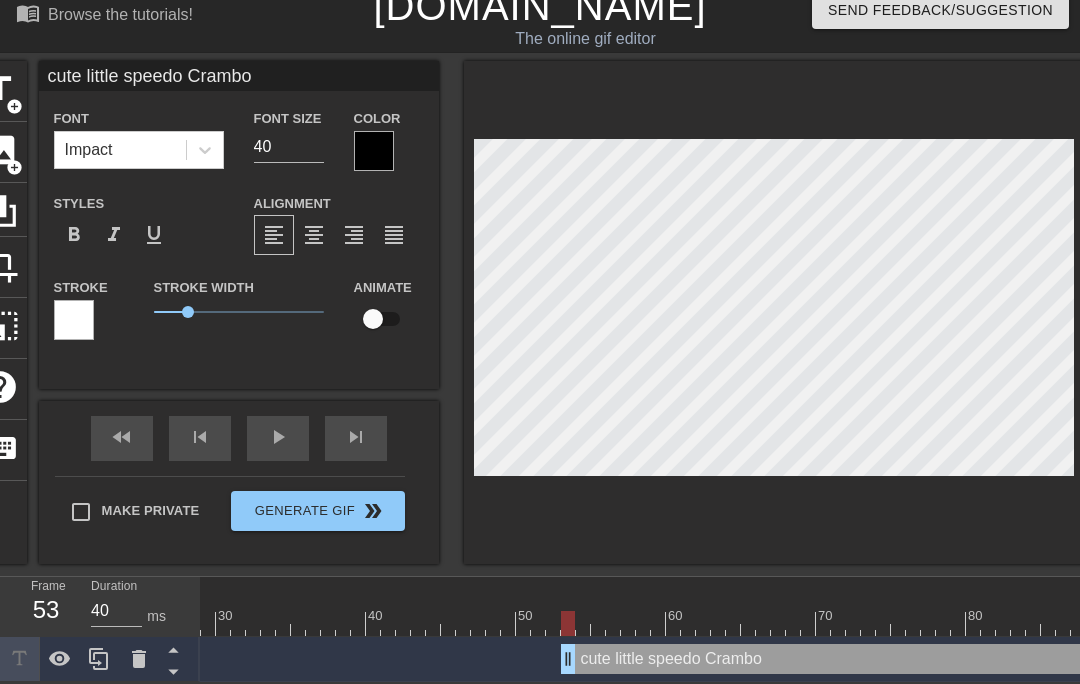 click on "cute little speedo Crambo" at bounding box center (239, 76) 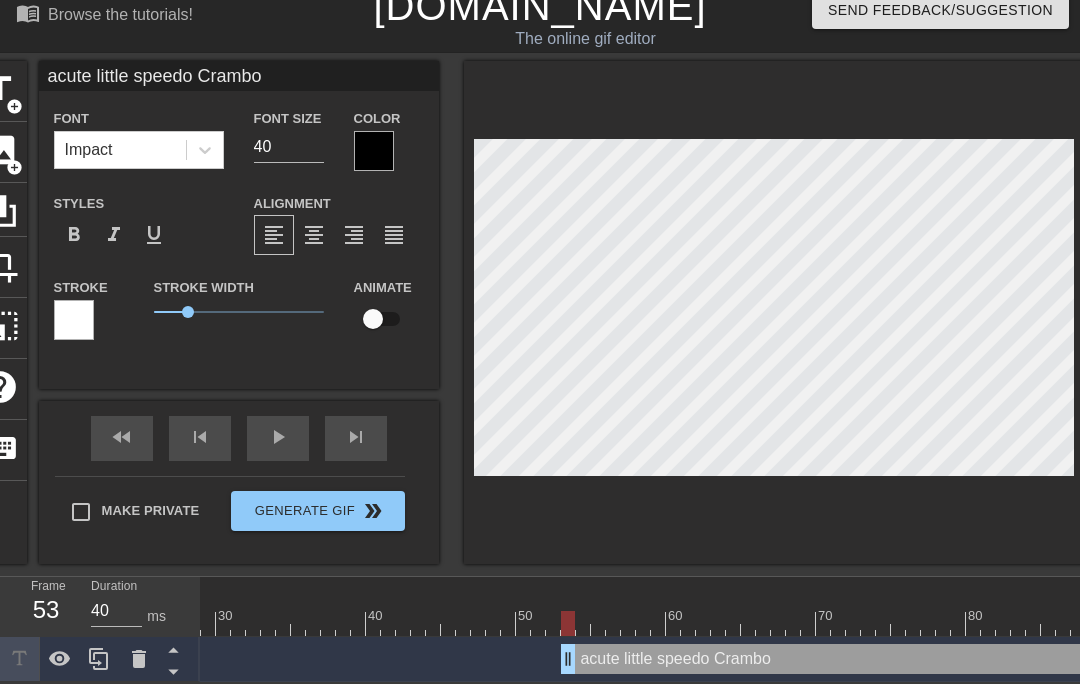 type on "a cute little speedo Crambo" 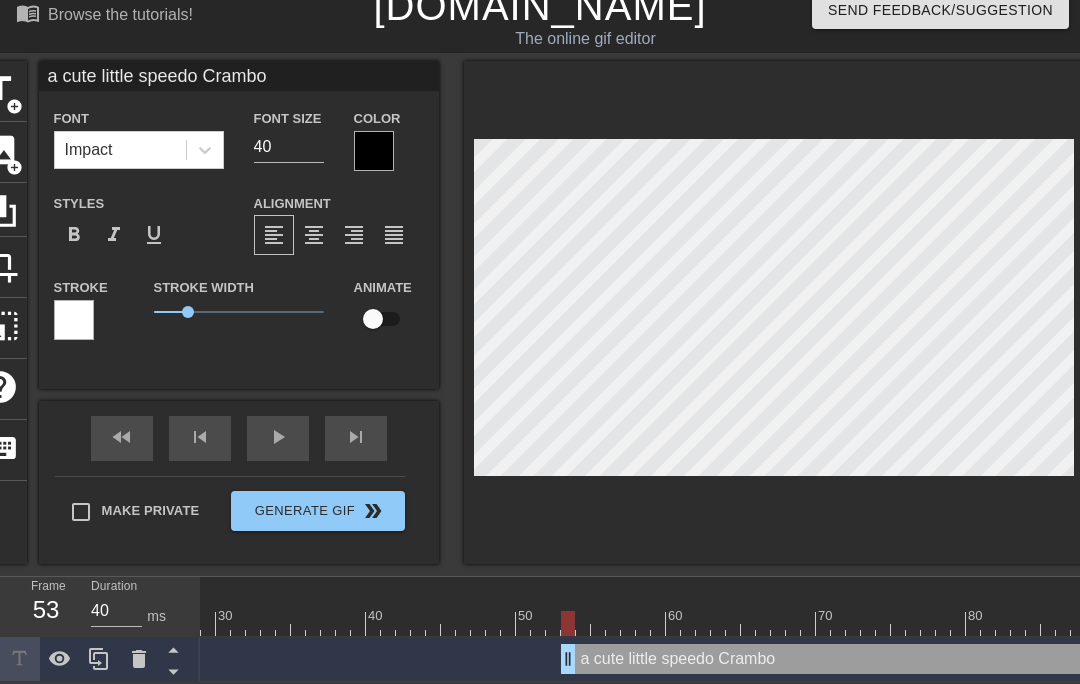 click at bounding box center (298, 609) 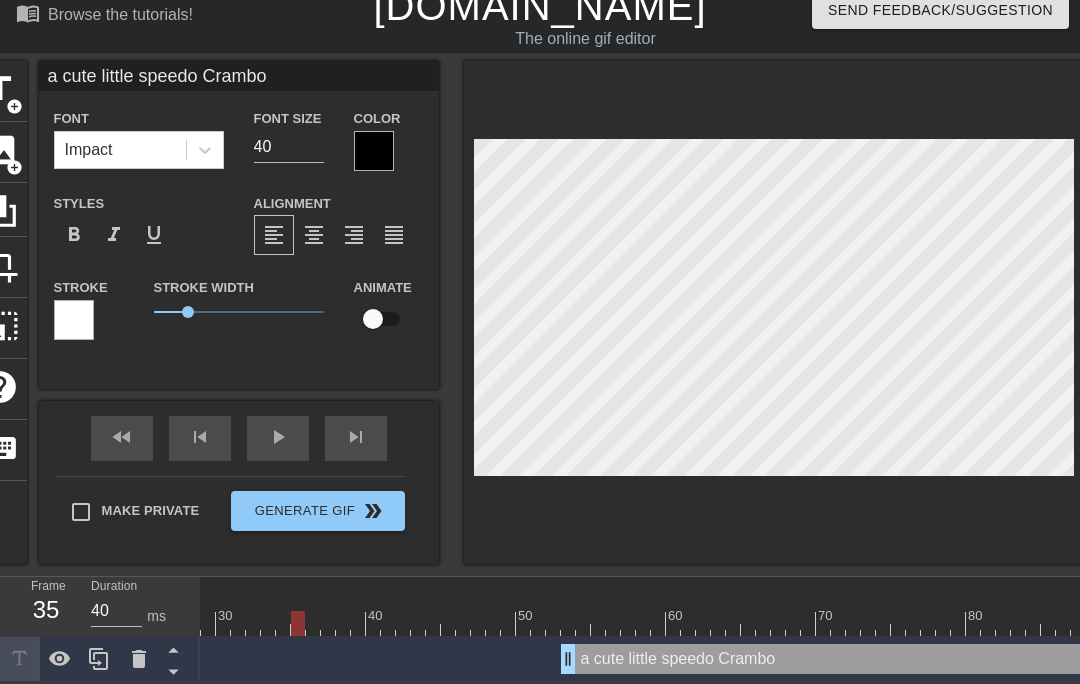 click on "play_arrow" at bounding box center [278, 438] 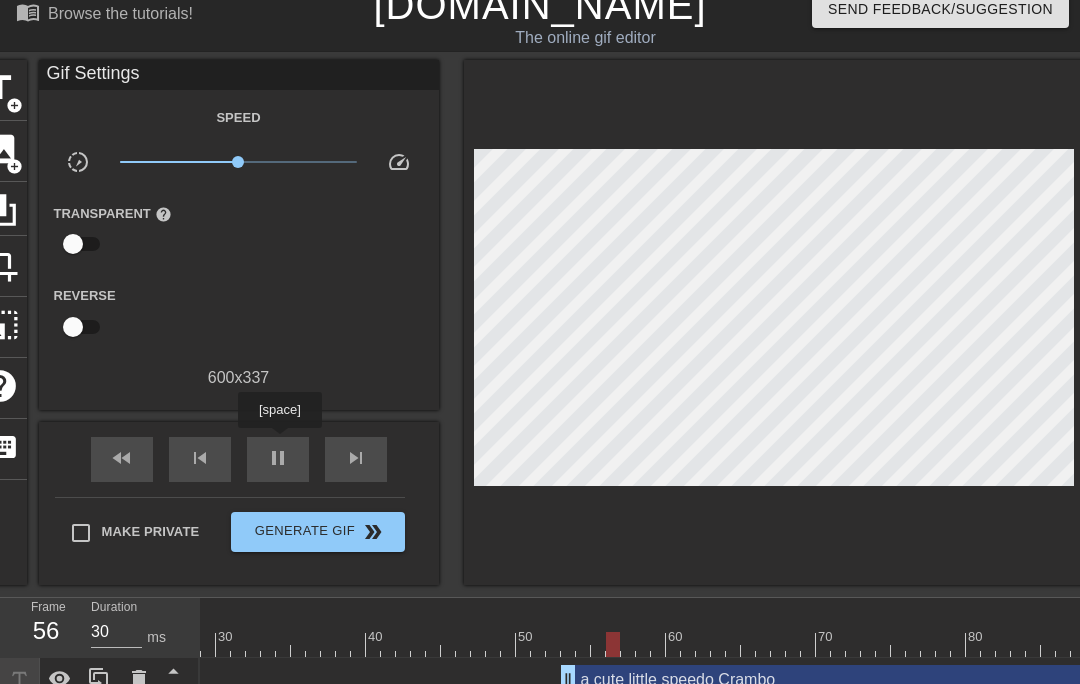 click on "pause" at bounding box center [278, 458] 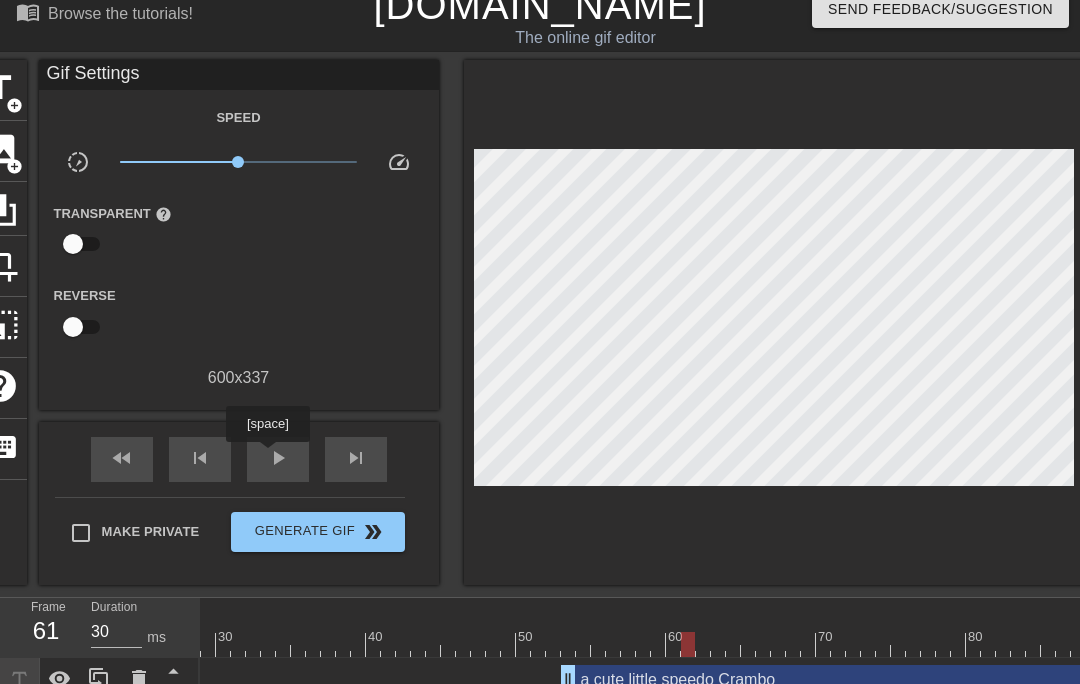 click at bounding box center [568, 630] 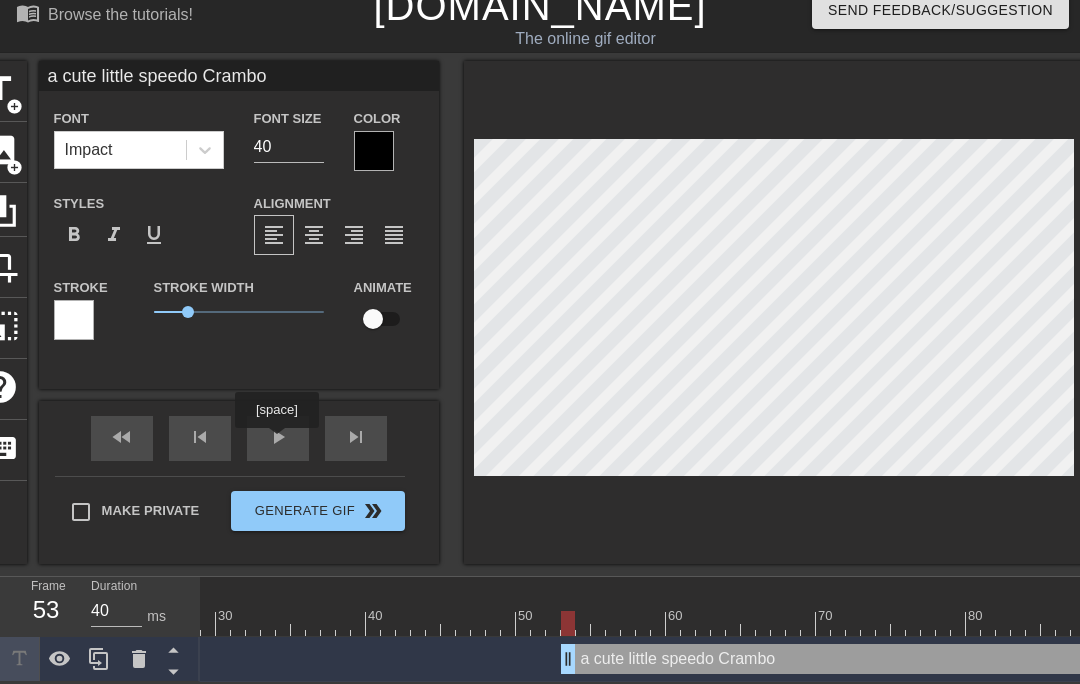 click on "play_arrow" at bounding box center (278, 438) 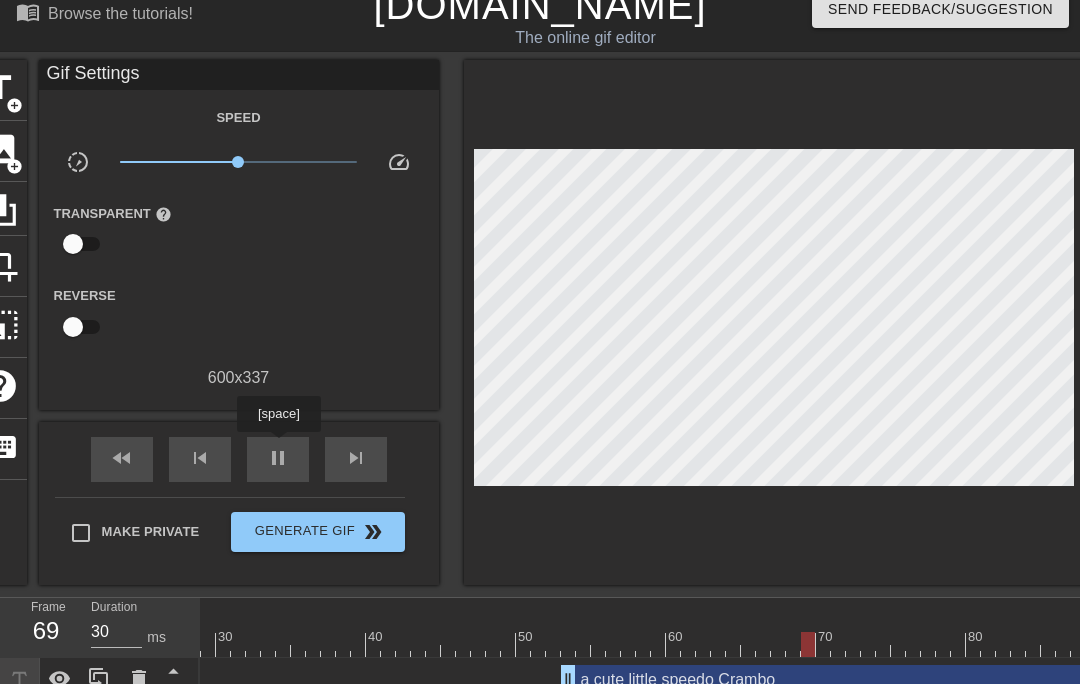click on "pause" at bounding box center (278, 458) 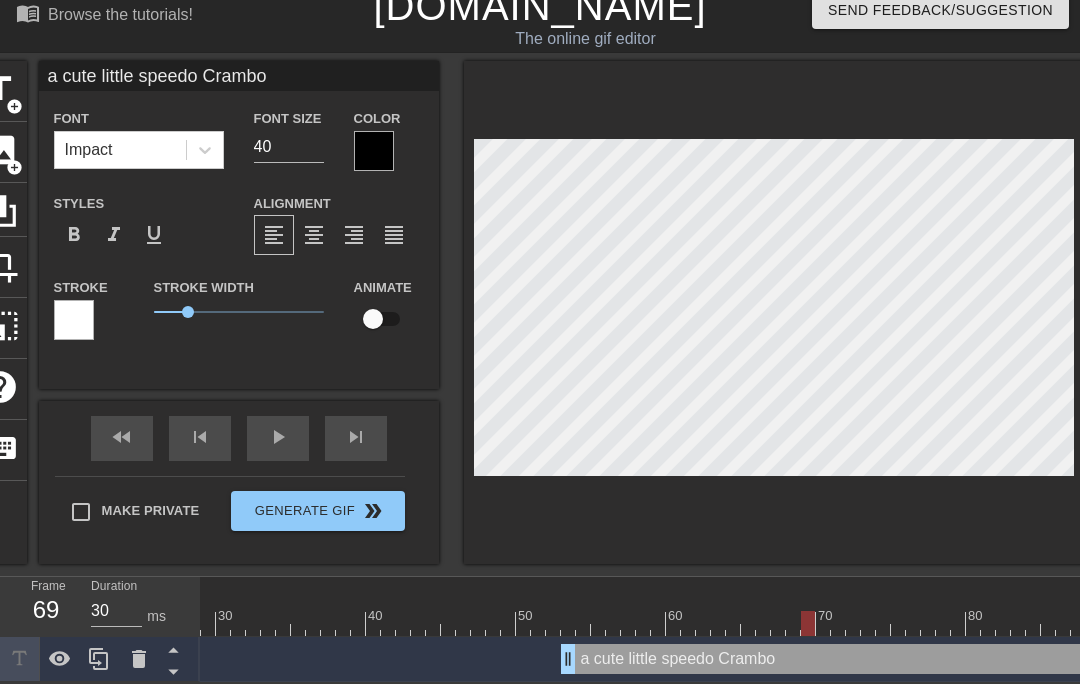 click on "play_arrow" at bounding box center (278, 438) 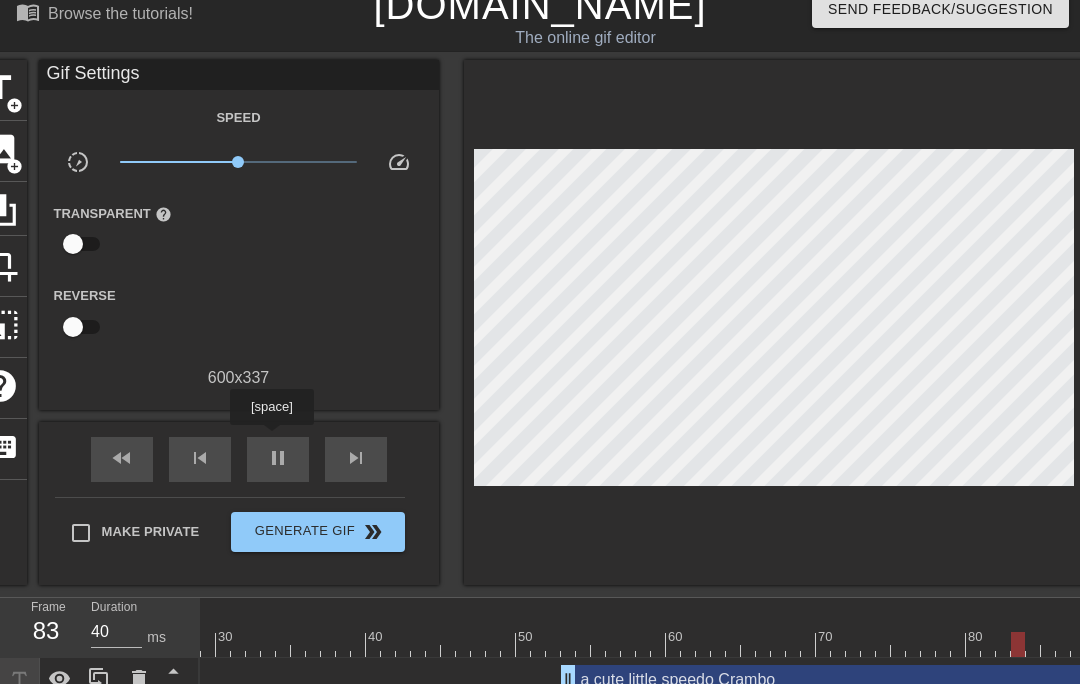 click on "pause" at bounding box center [278, 459] 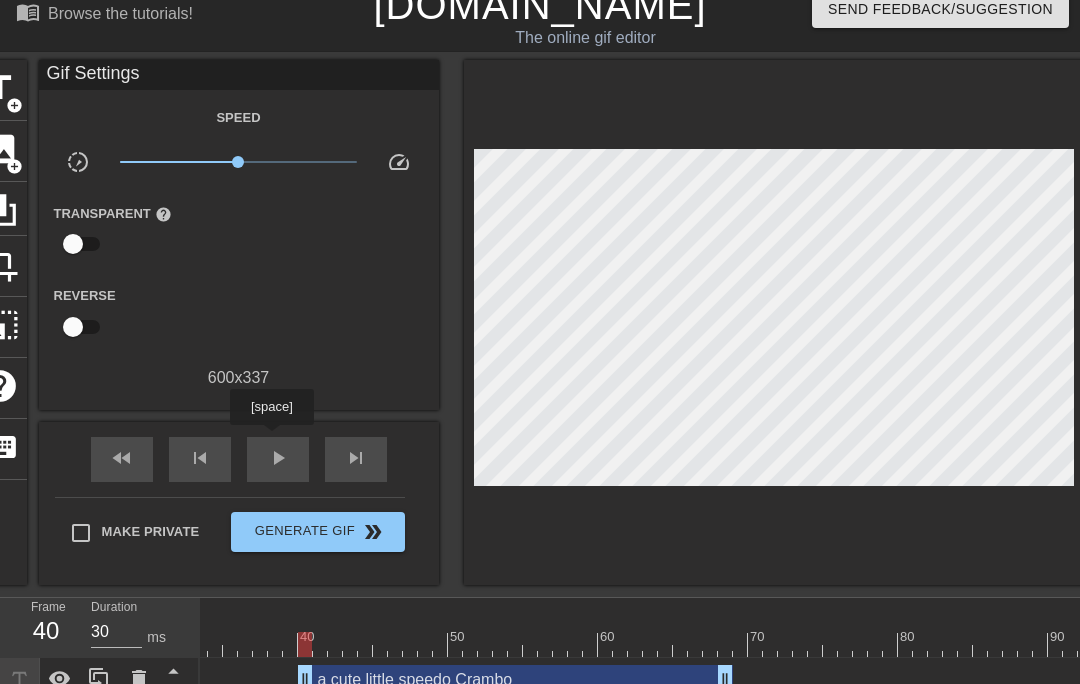 scroll, scrollTop: 0, scrollLeft: 673, axis: horizontal 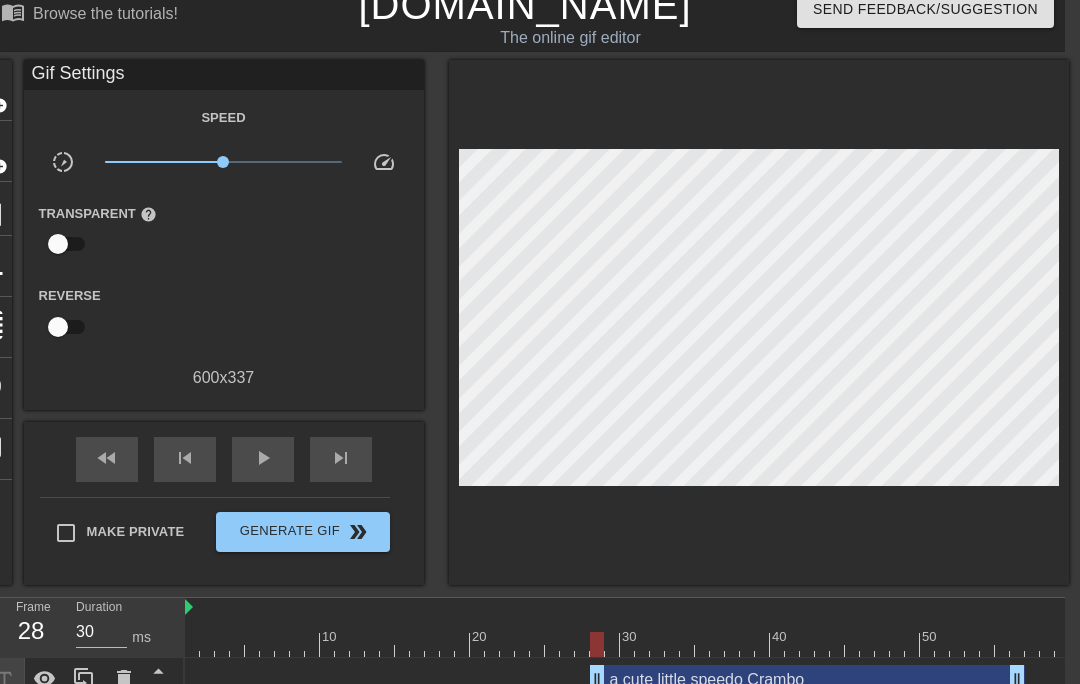 click at bounding box center [1137, 644] 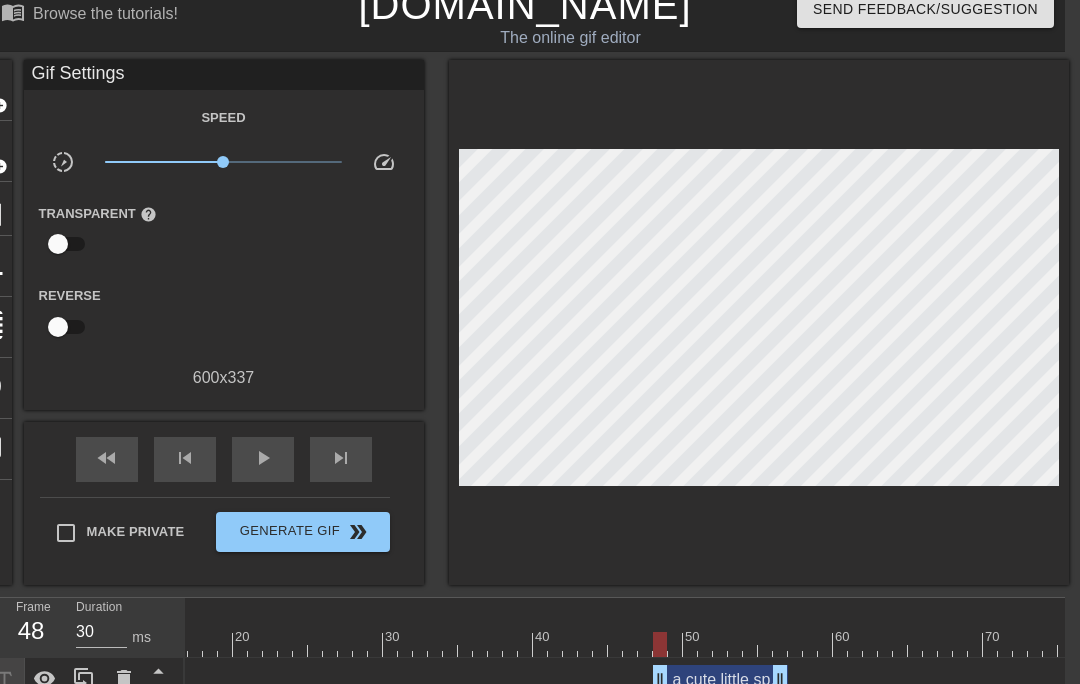 scroll, scrollTop: 0, scrollLeft: 338, axis: horizontal 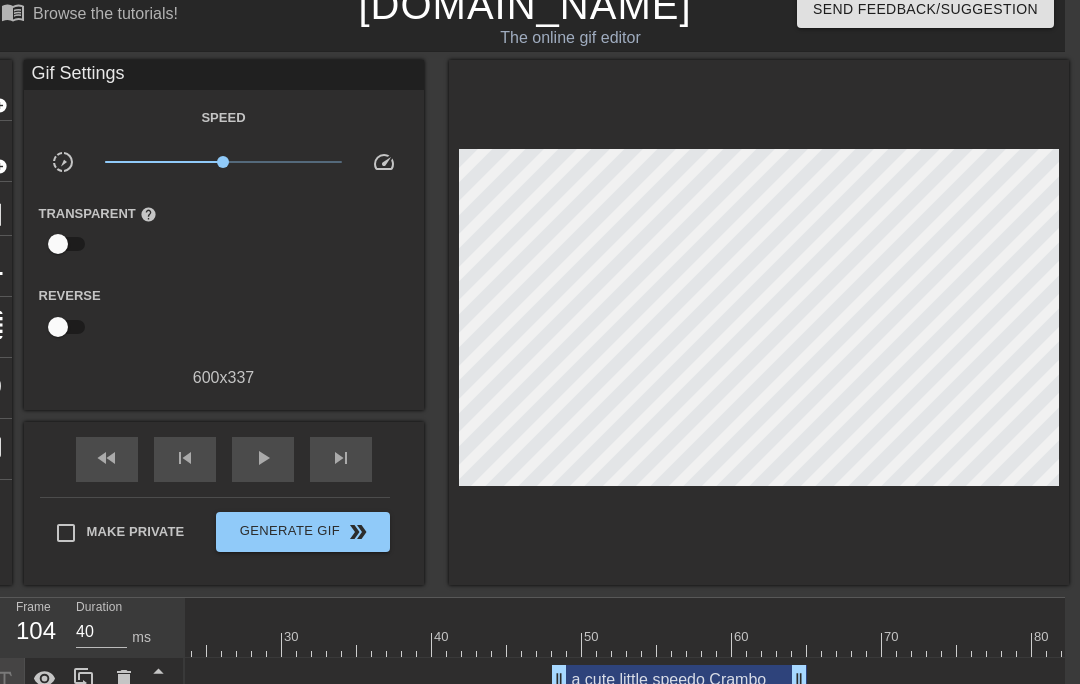 click on "a cute little speedo Crambo drag_handle drag_handle" at bounding box center [799, 680] 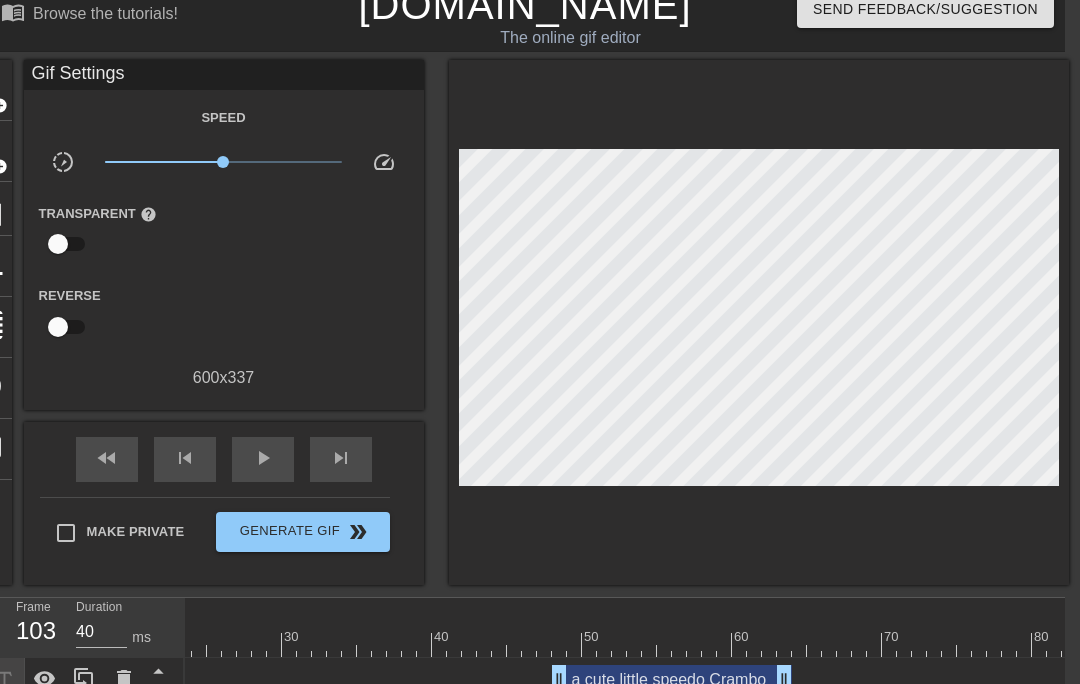 type on "30" 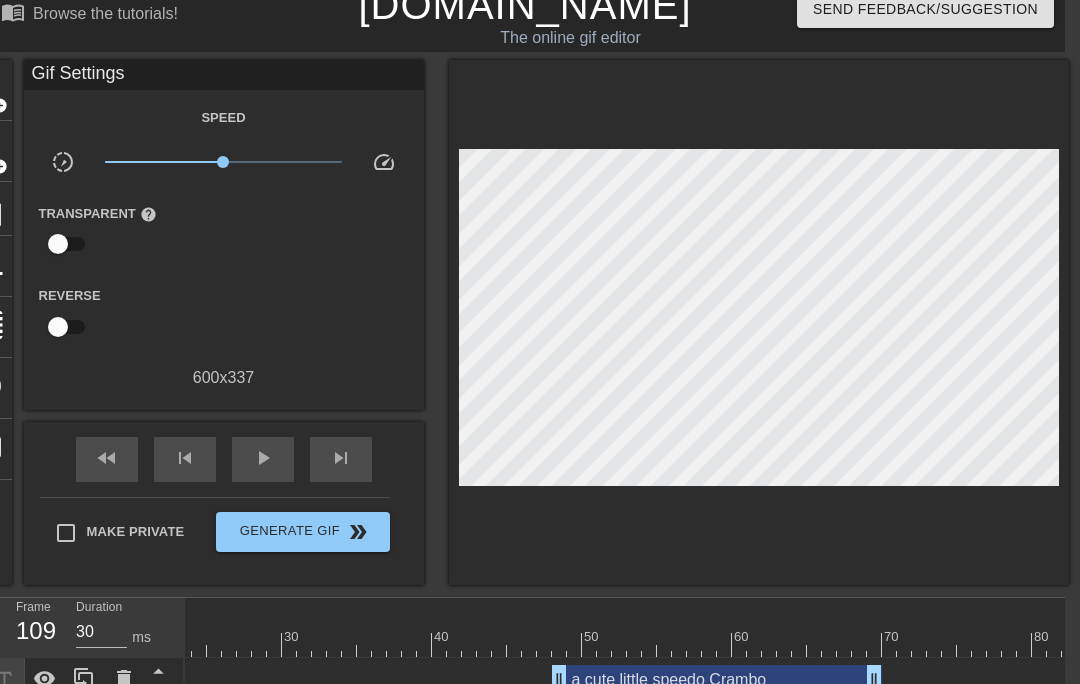 scroll, scrollTop: 19, scrollLeft: 0, axis: vertical 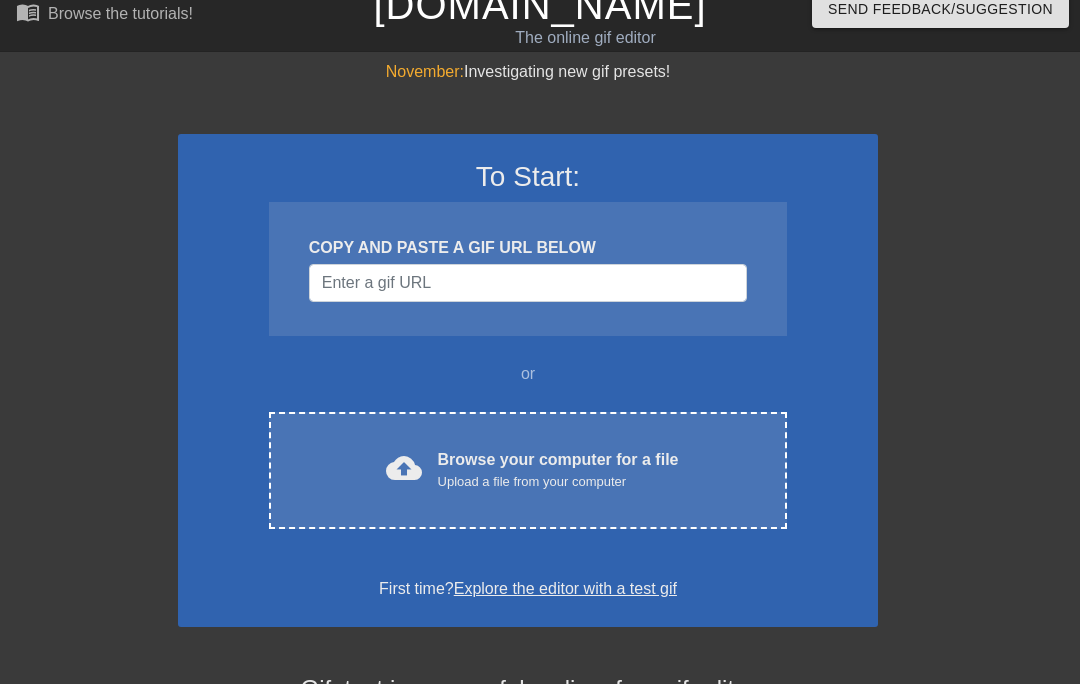 click on "Browse your computer for a file Upload a file from your computer" at bounding box center (558, 470) 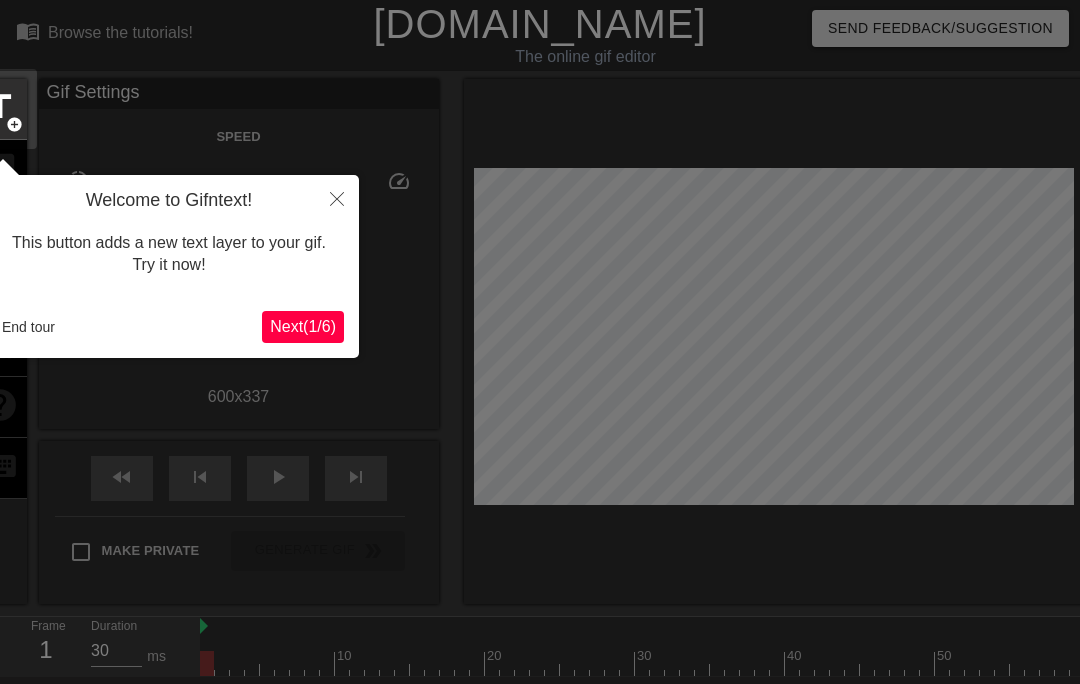 scroll, scrollTop: 49, scrollLeft: 0, axis: vertical 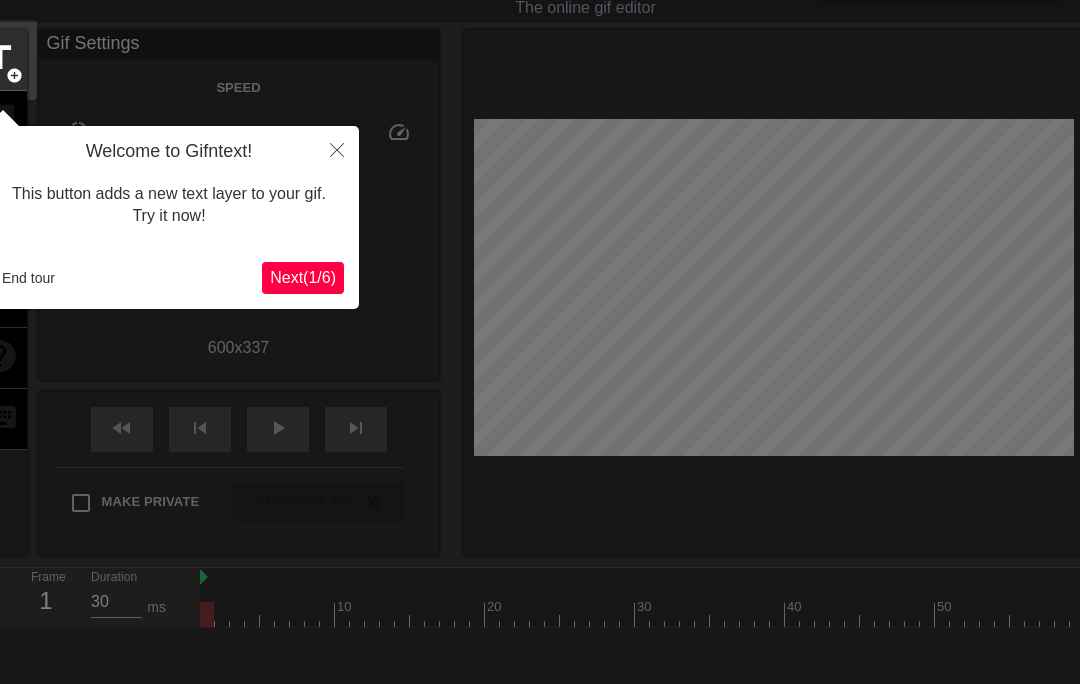 click on "End tour" at bounding box center [28, 278] 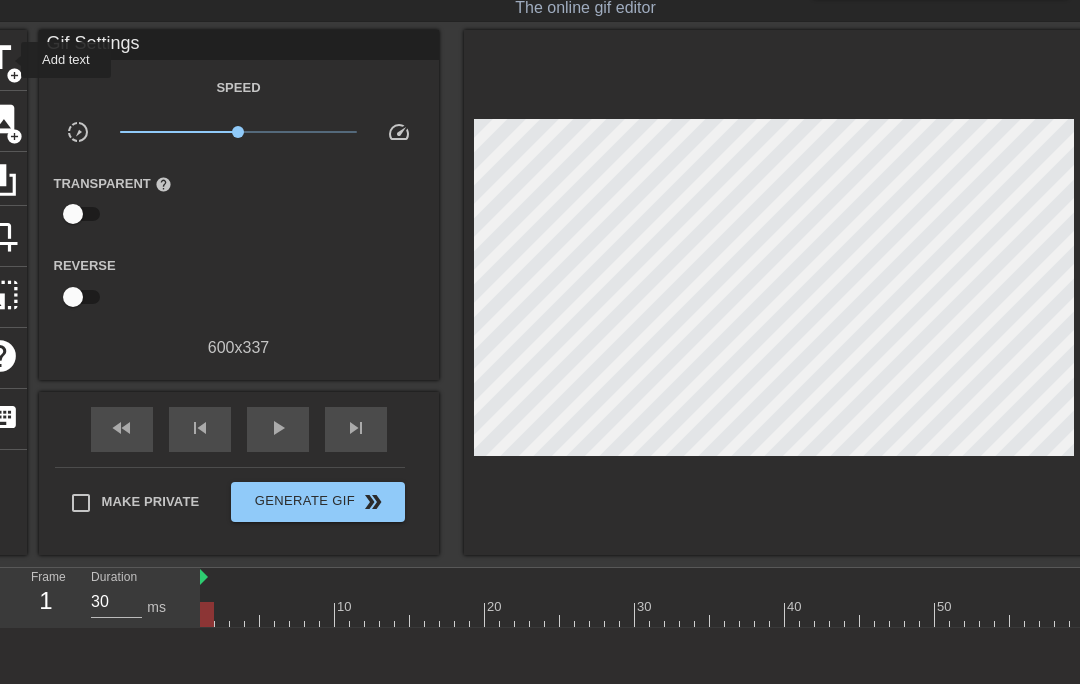 click on "title" at bounding box center [0, 58] 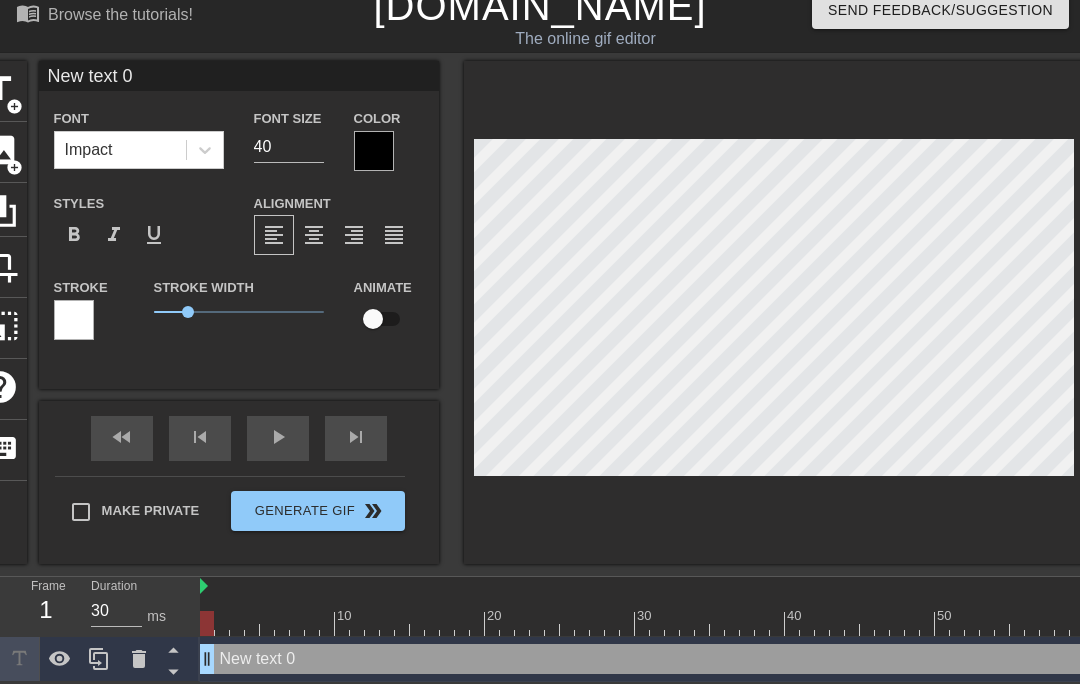 scroll, scrollTop: 19, scrollLeft: 0, axis: vertical 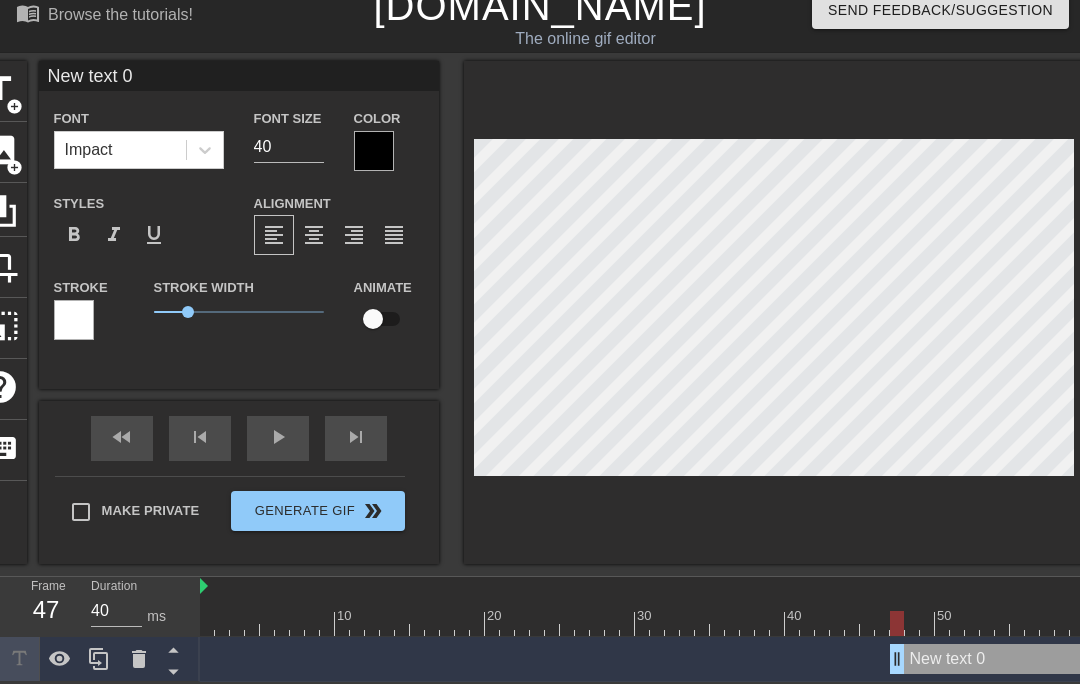 type on "30" 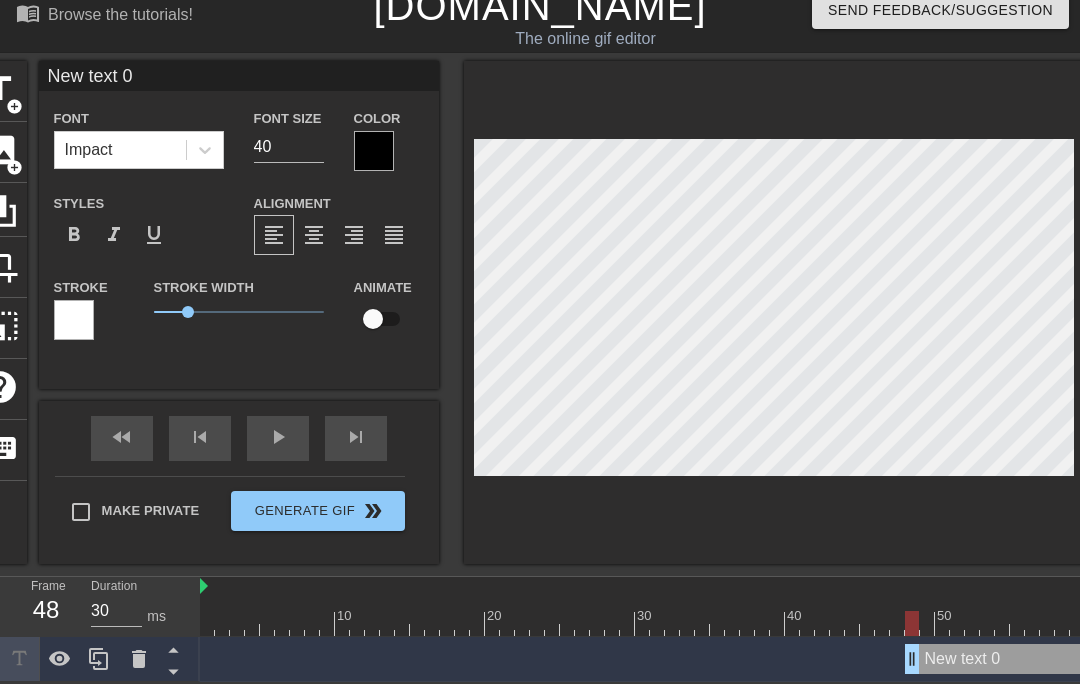 click on "New text 0" at bounding box center [239, 76] 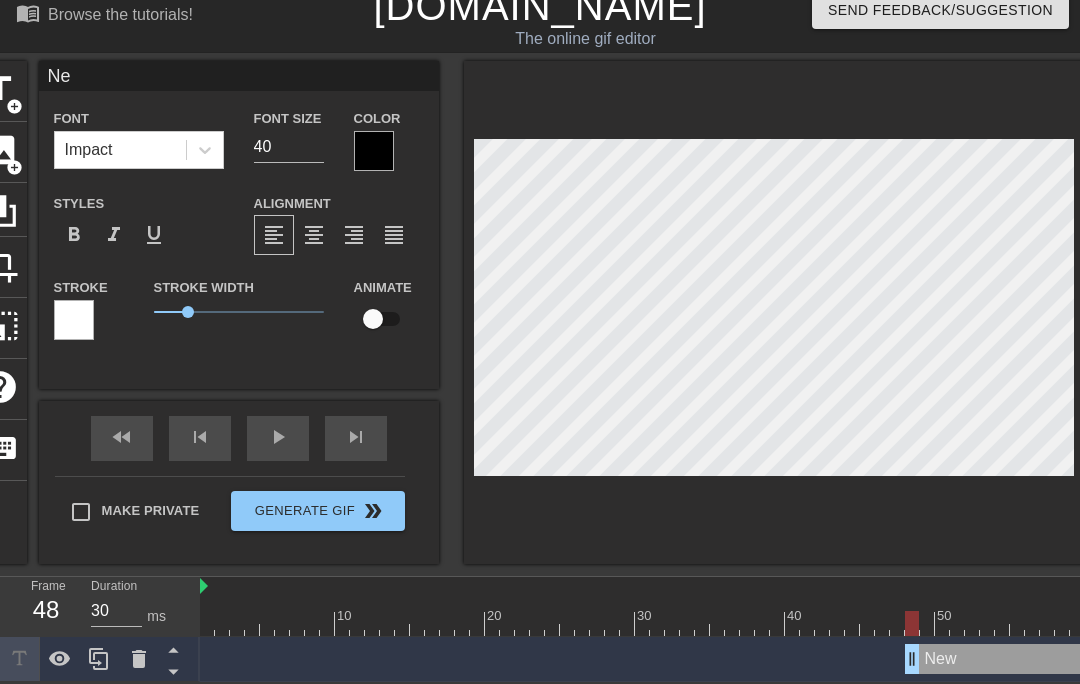 type on "N" 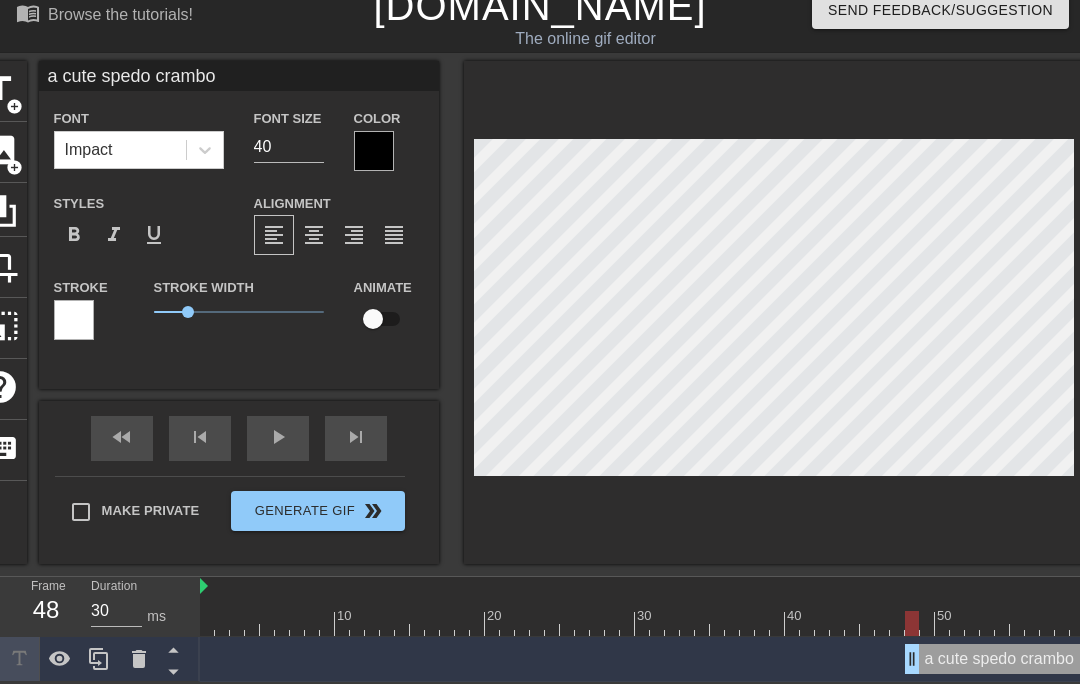 click on "a cute spedo crambo" at bounding box center [239, 76] 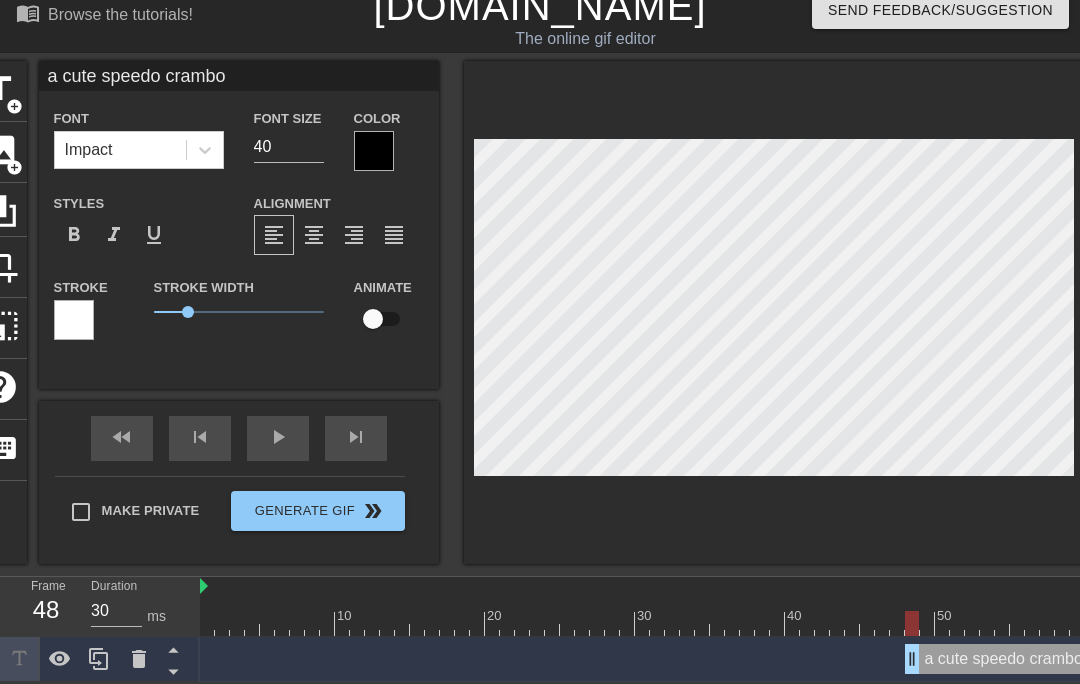 type on "a cute speedo crambo" 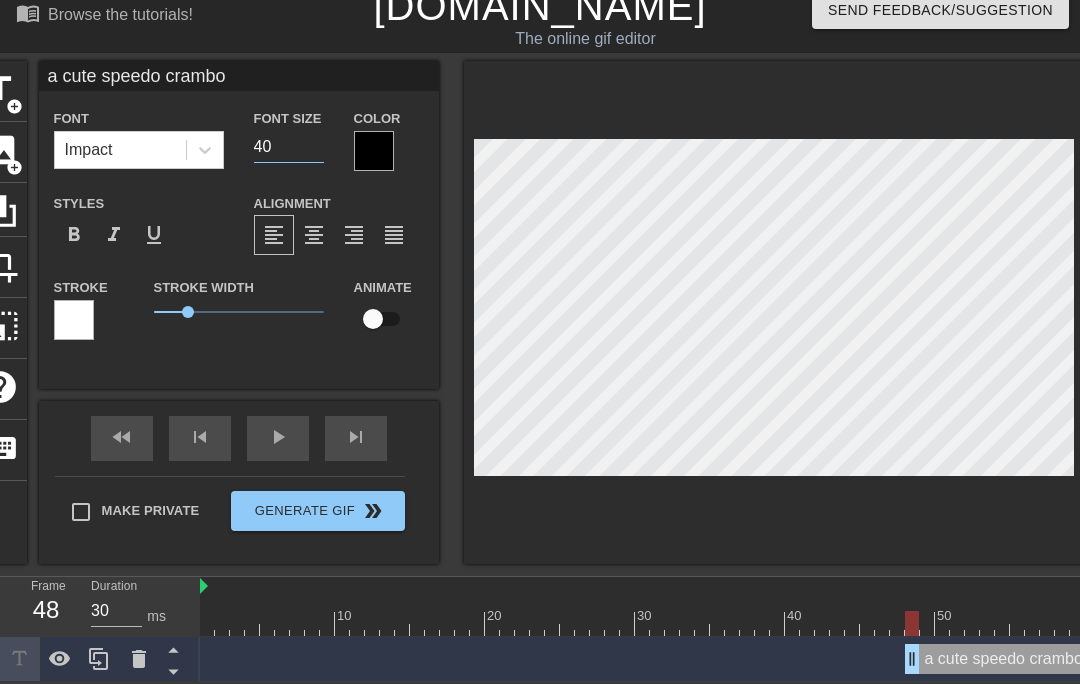 type on "4" 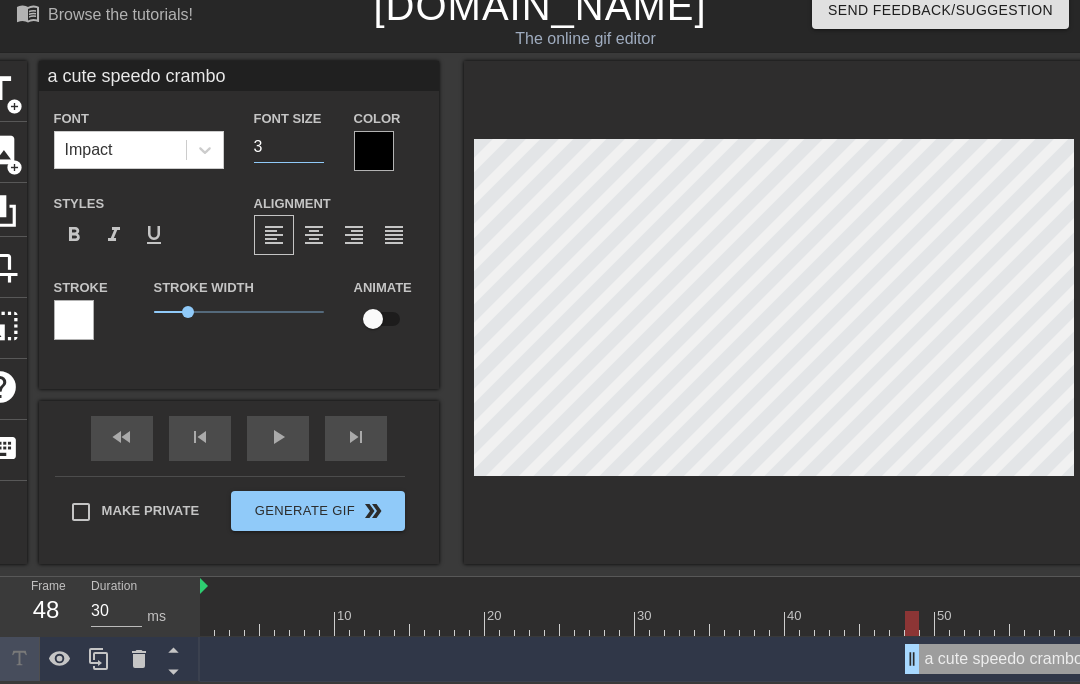 type on "37" 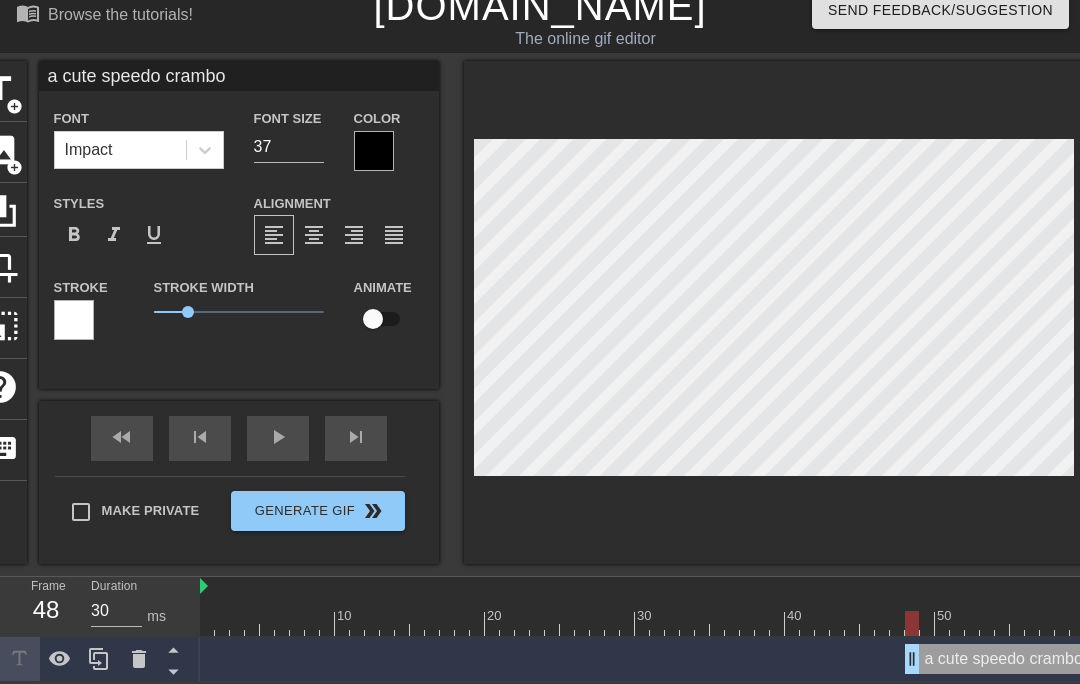 click on "fast_rewind skip_previous play_arrow skip_next" at bounding box center (239, 438) 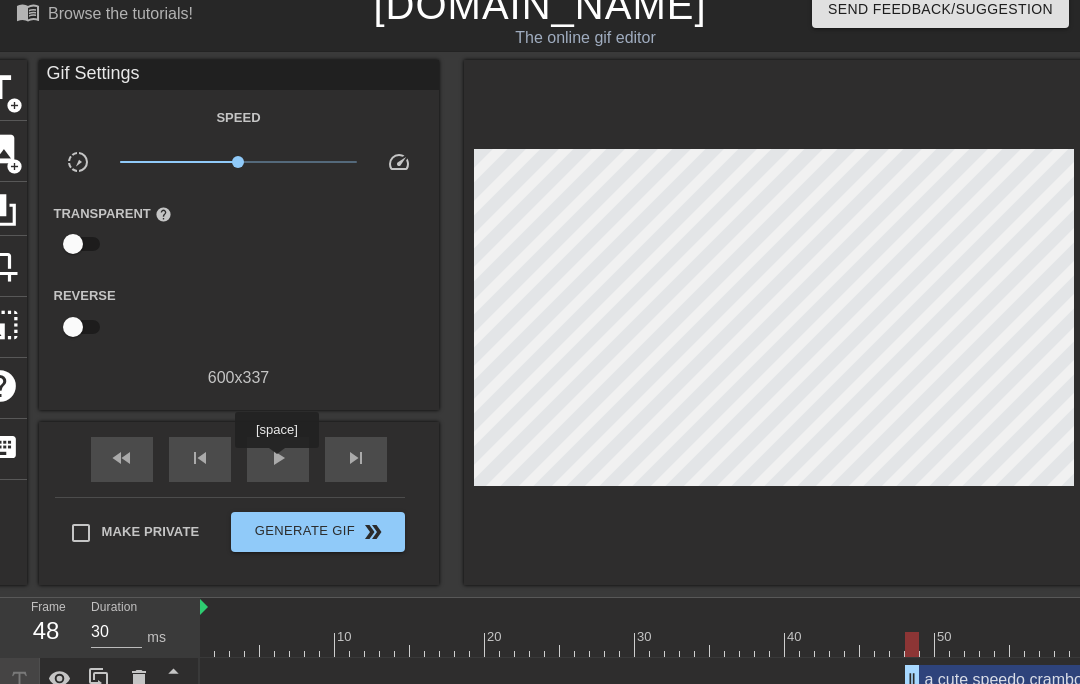 click on "play_arrow" at bounding box center [278, 458] 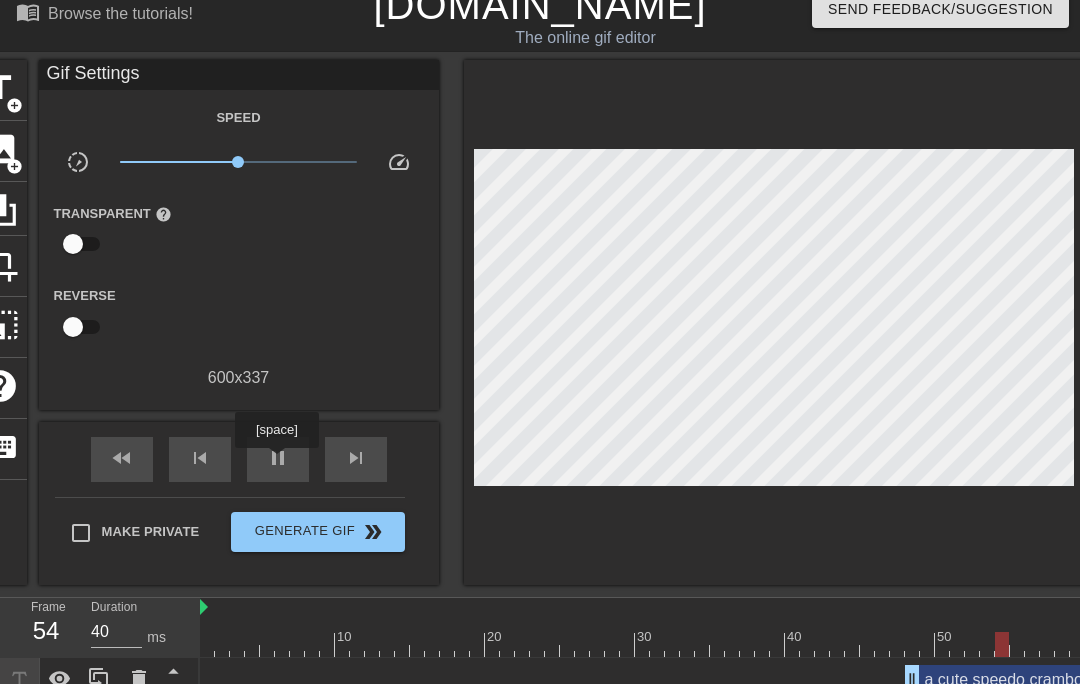 click on "pause" at bounding box center (278, 458) 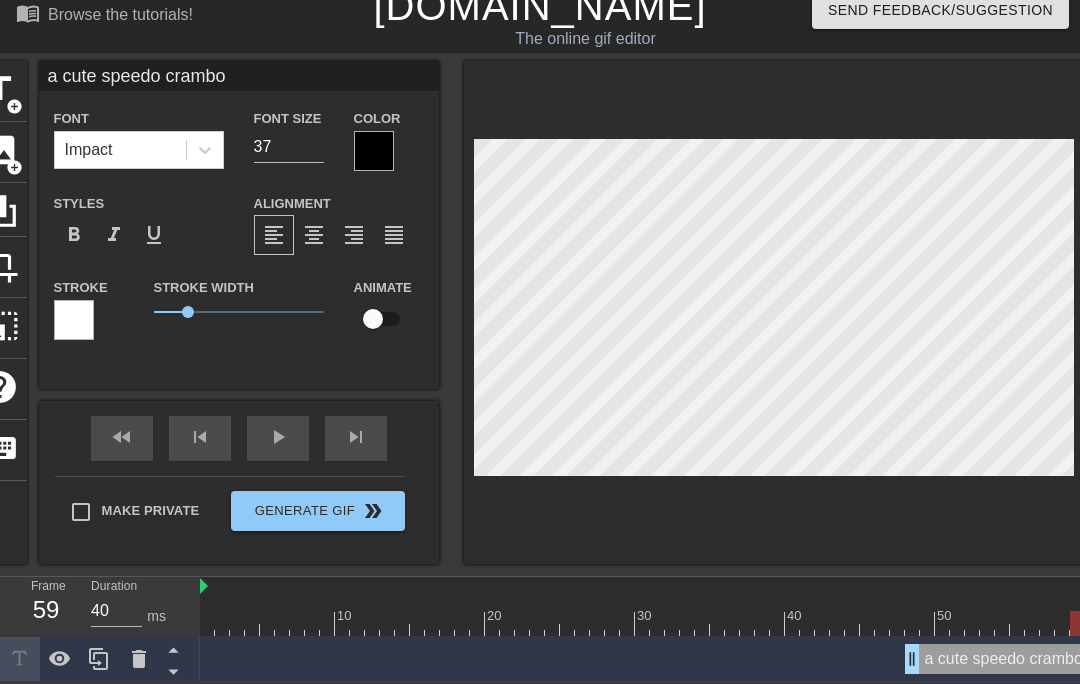 click at bounding box center (774, 312) 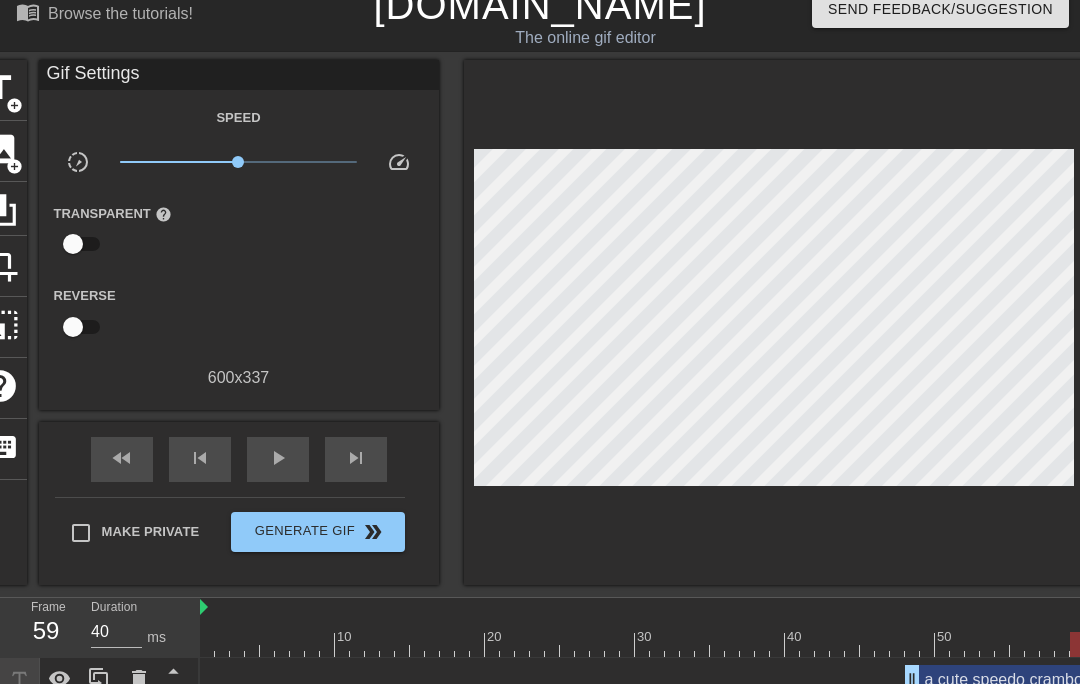 click on "10" at bounding box center (342, 630) 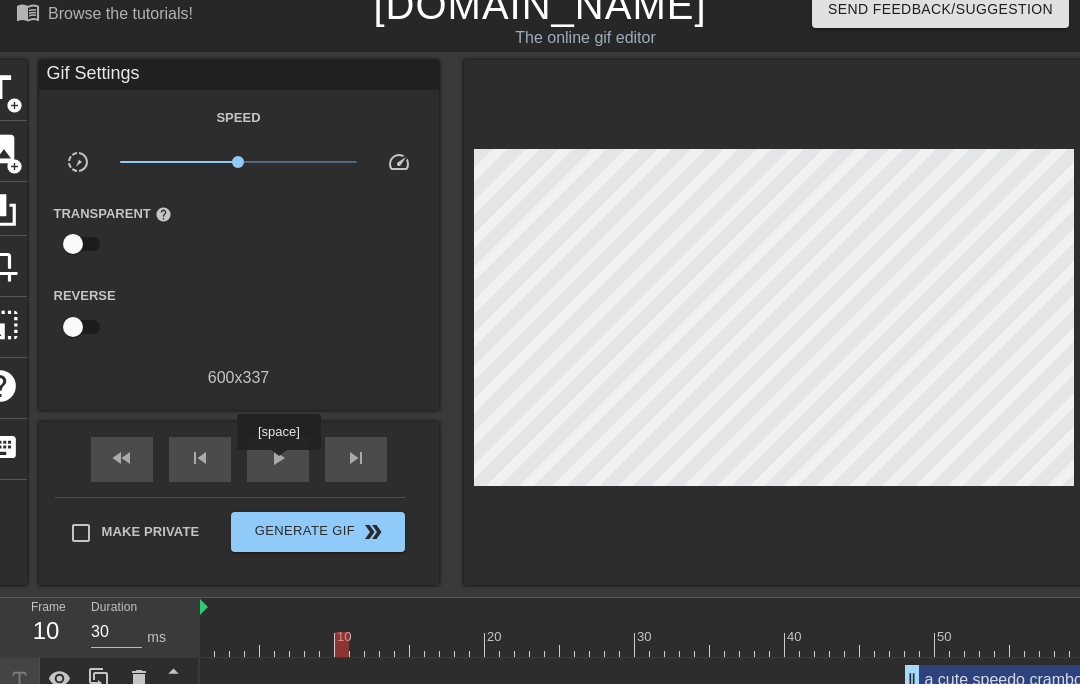 click on "play_arrow" at bounding box center (278, 458) 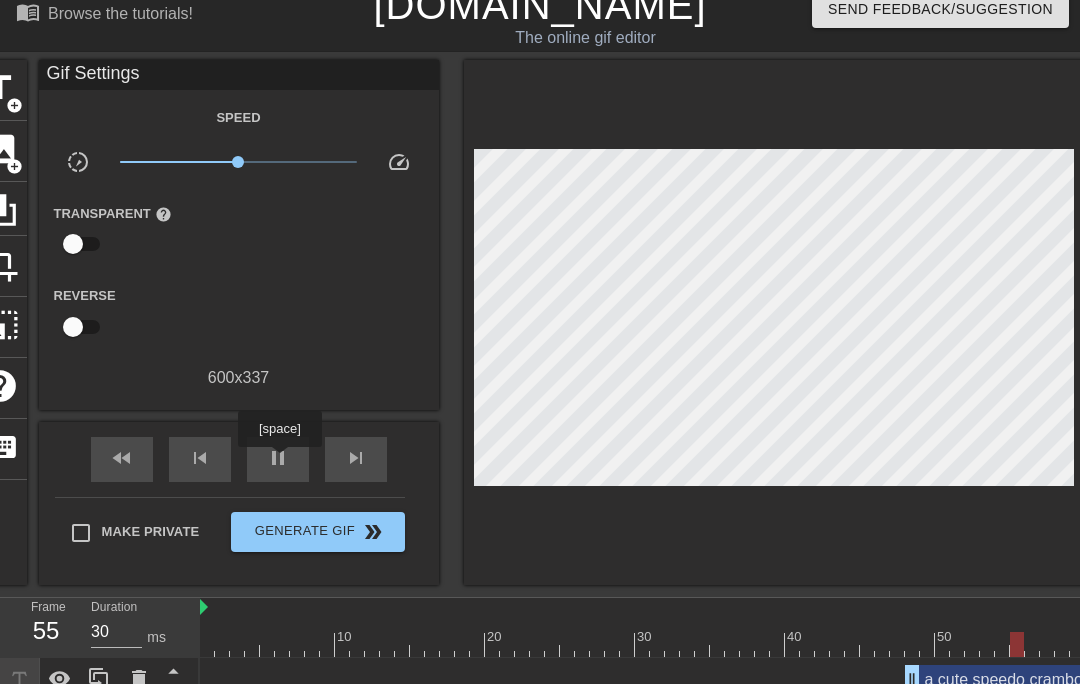 click on "pause" at bounding box center [278, 458] 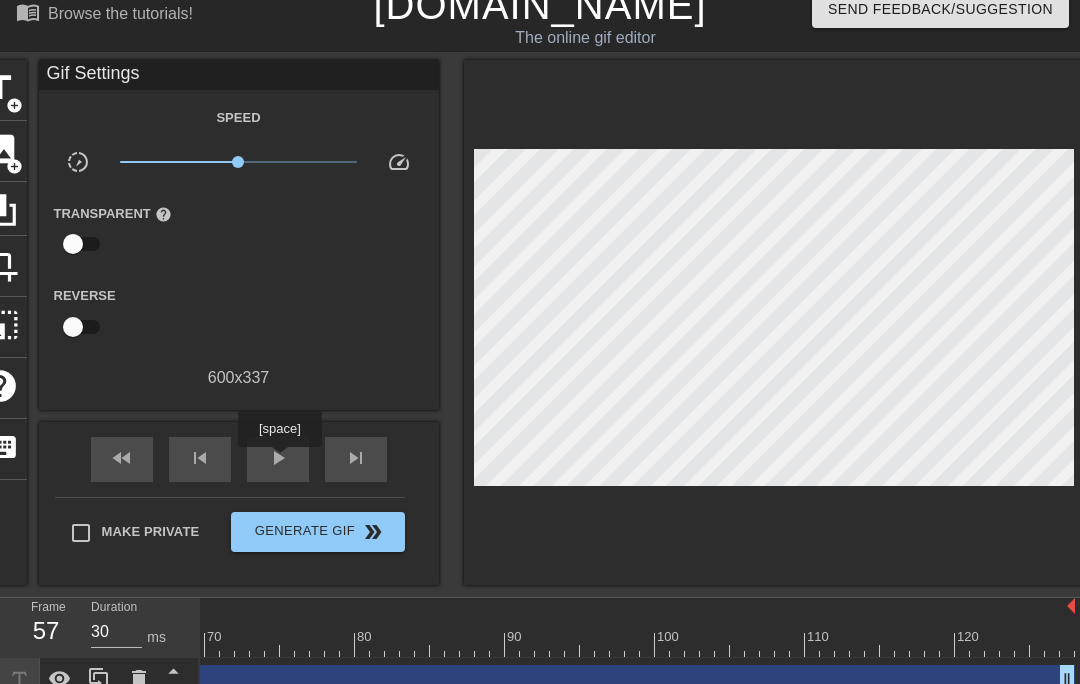 scroll, scrollTop: 0, scrollLeft: 1030, axis: horizontal 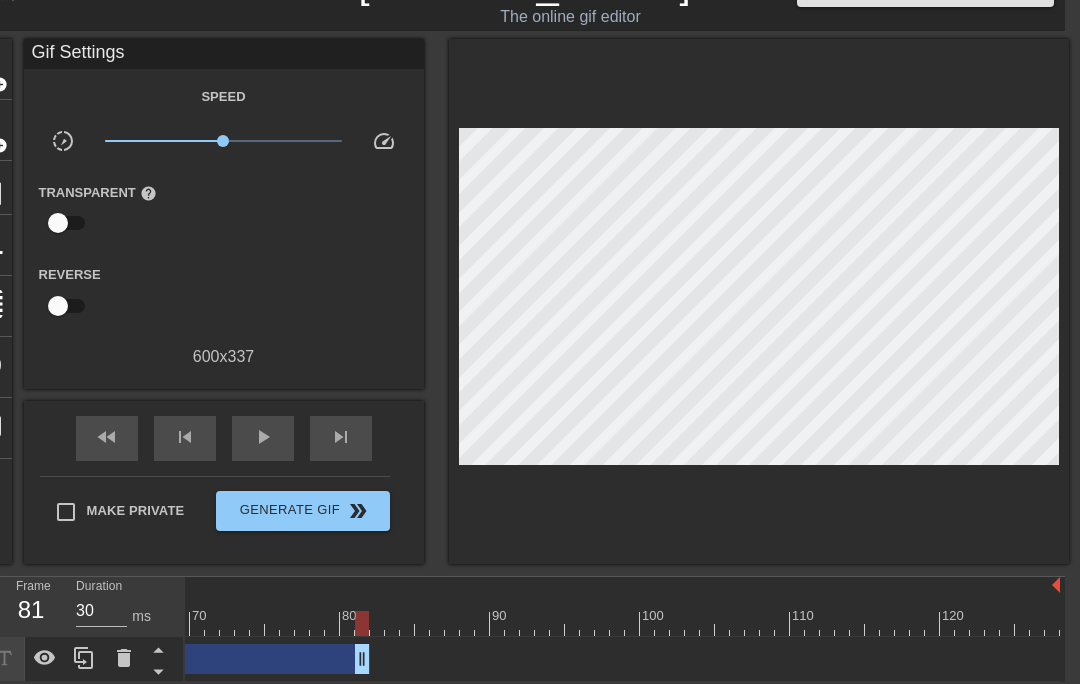 click at bounding box center (107, 623) 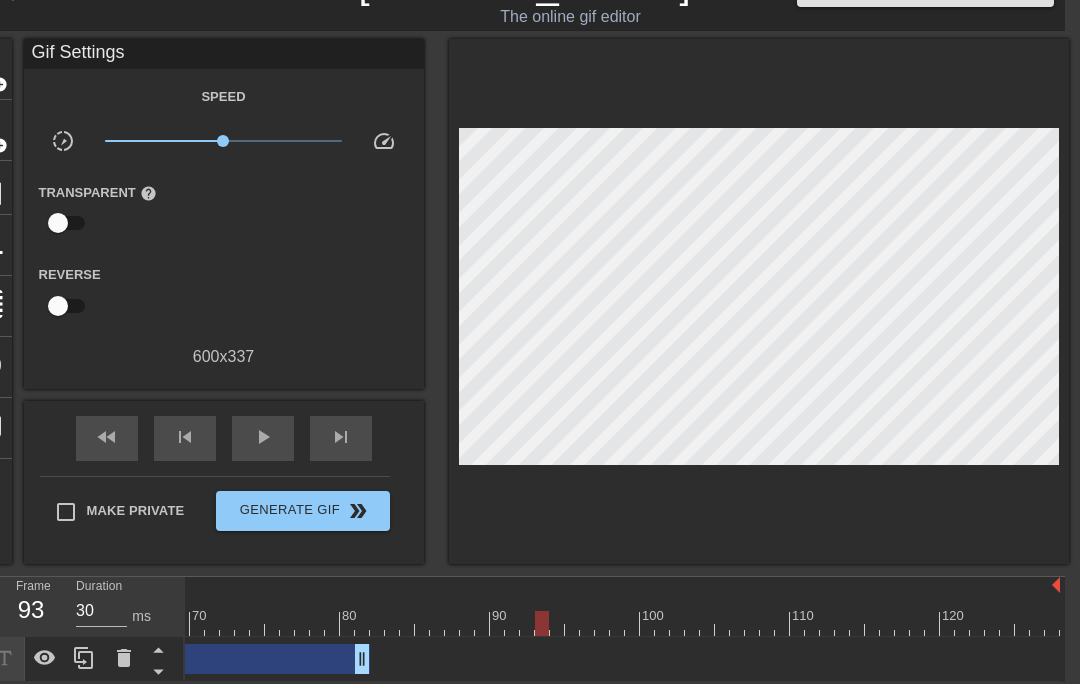 click at bounding box center (107, 623) 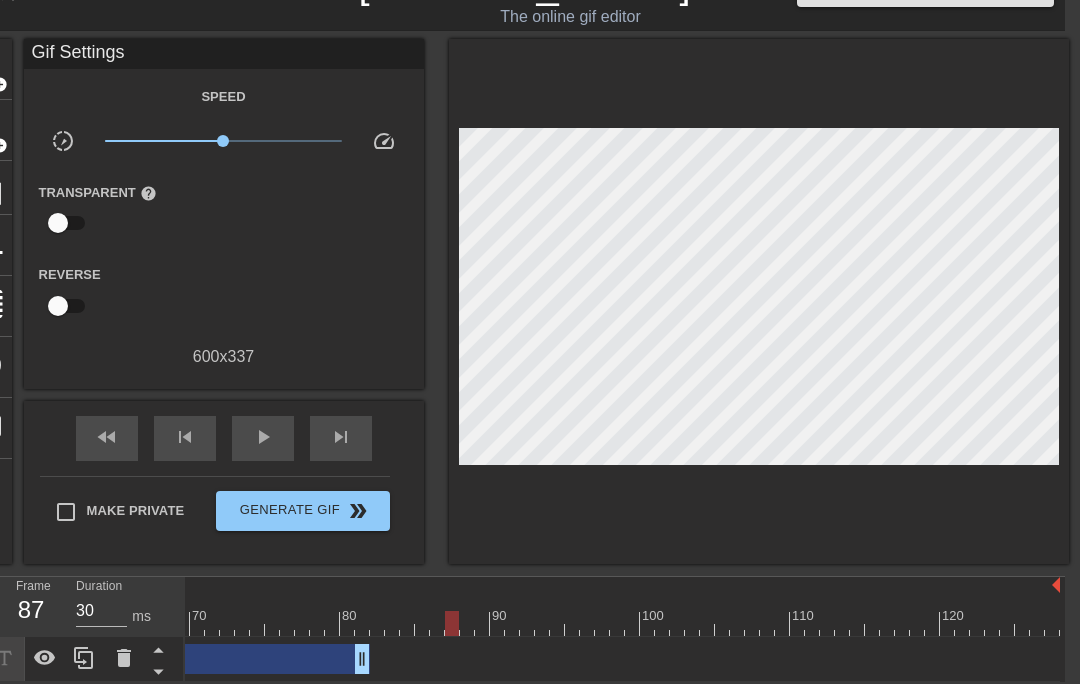 click at bounding box center [107, 623] 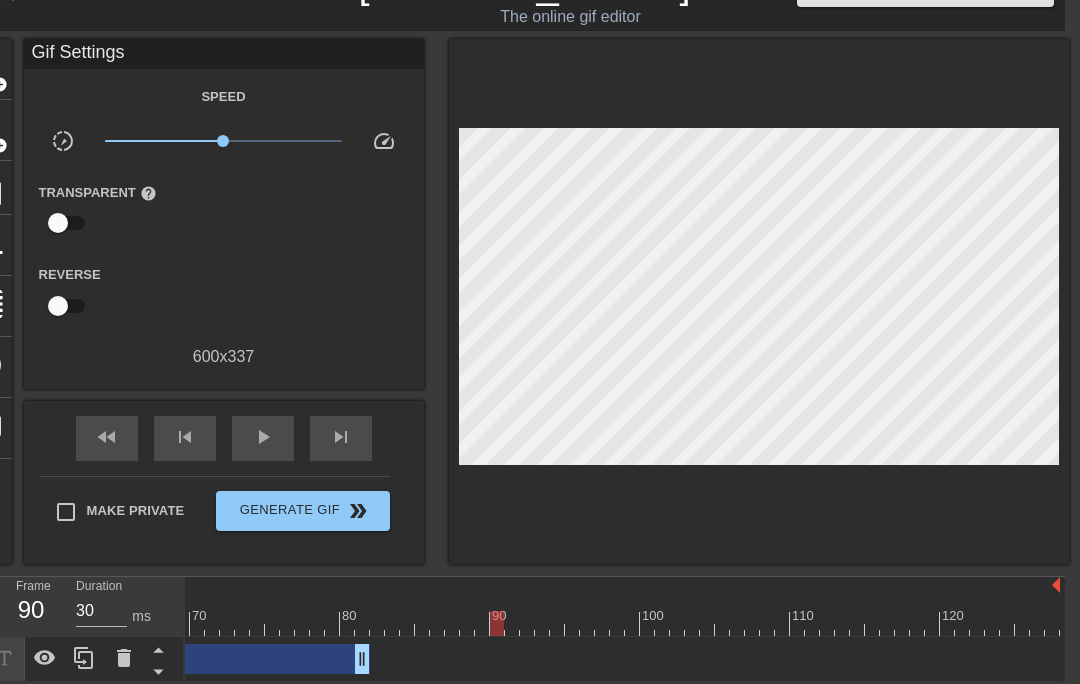 click at bounding box center [107, 623] 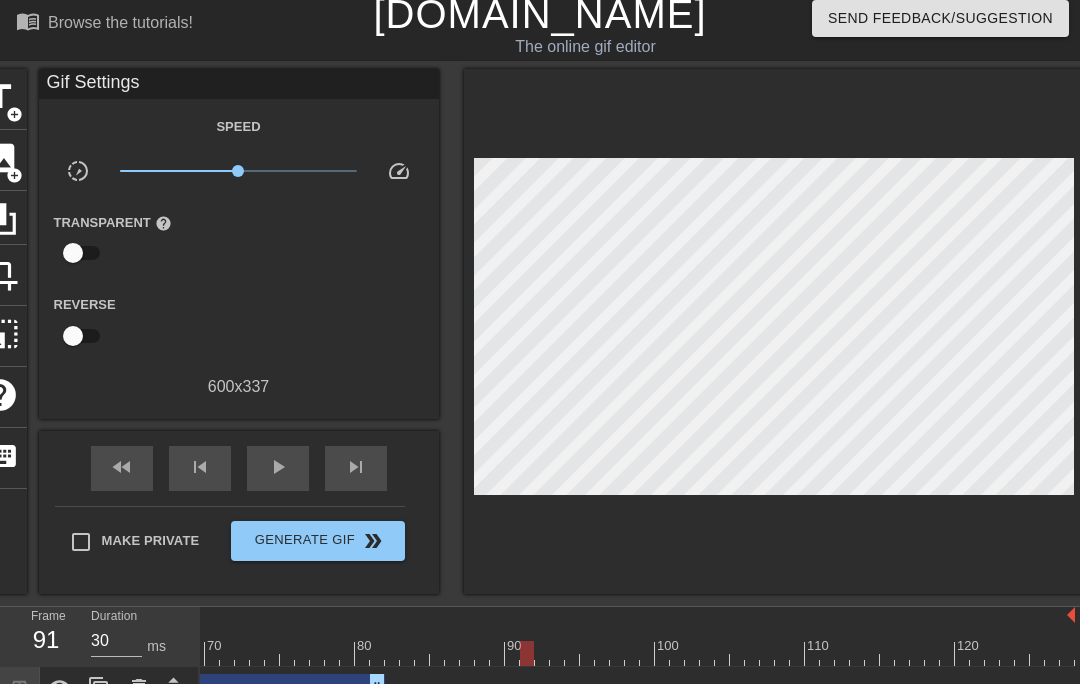 scroll, scrollTop: 10, scrollLeft: 0, axis: vertical 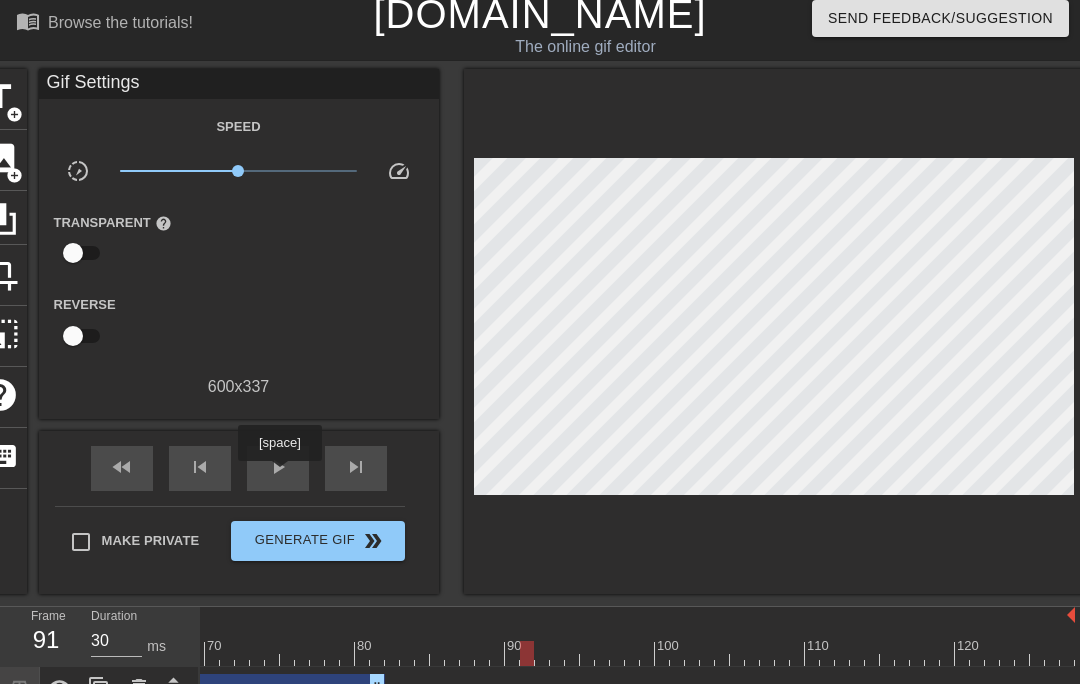 click on "play_arrow" at bounding box center (278, 467) 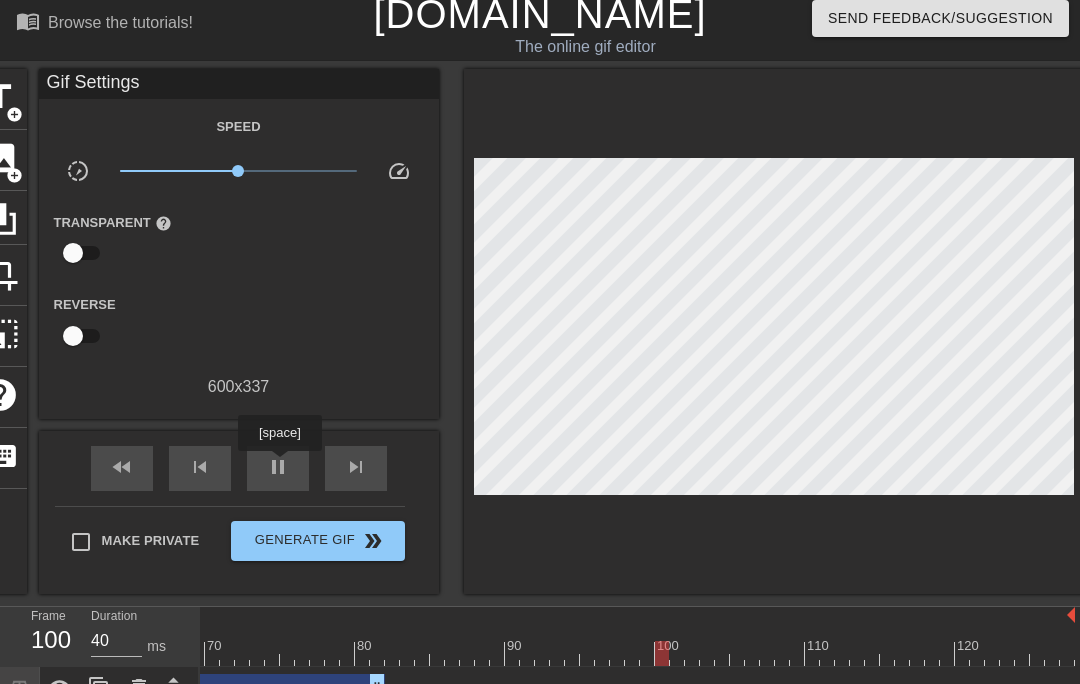 click on "pause" at bounding box center [278, 467] 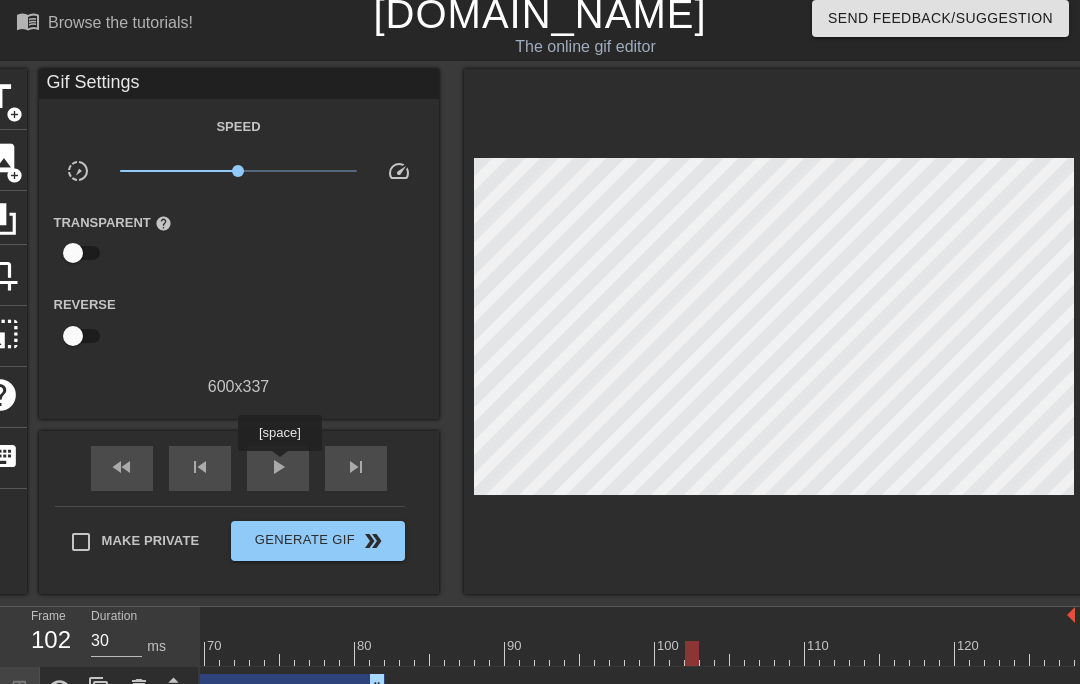 click at bounding box center (524, 646) 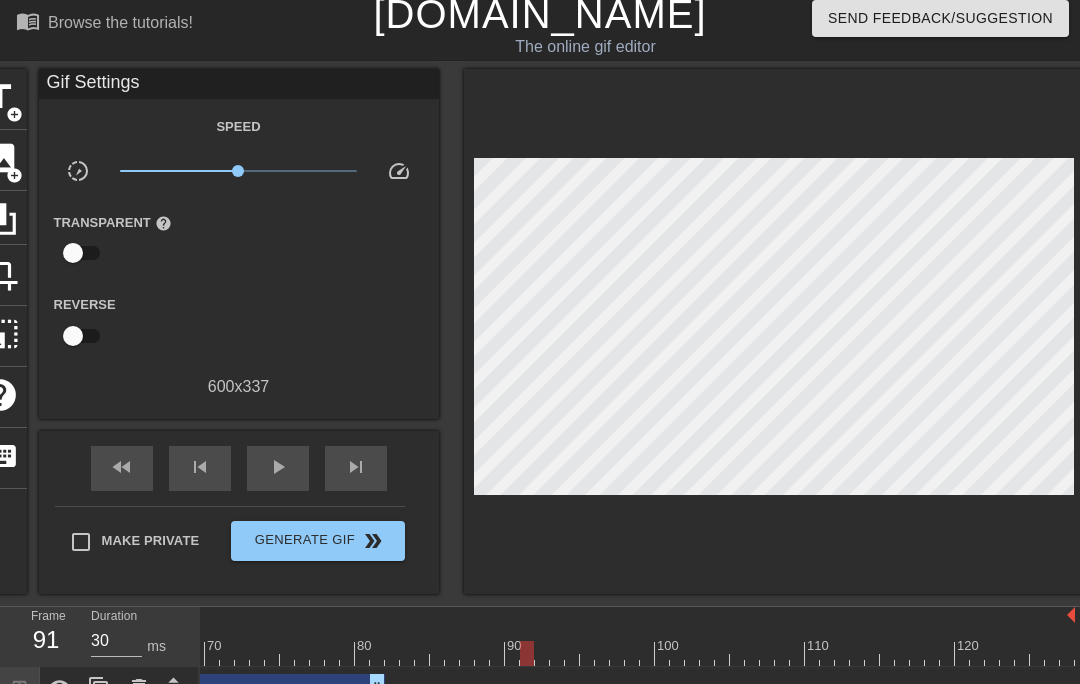 click at bounding box center (467, 639) 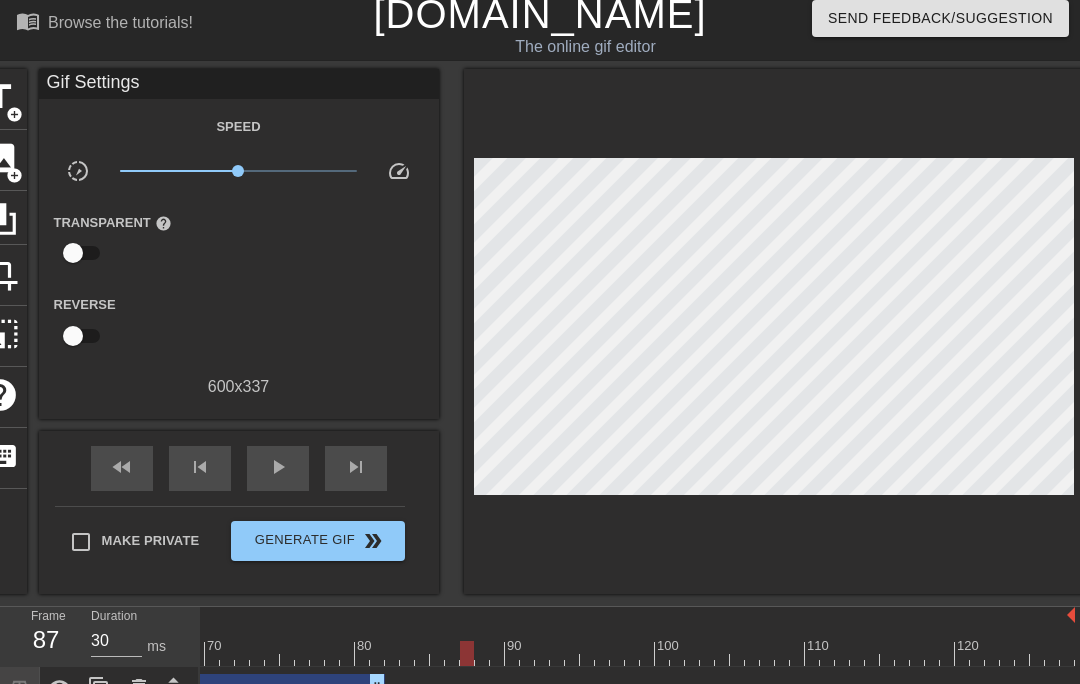 click at bounding box center [122, 653] 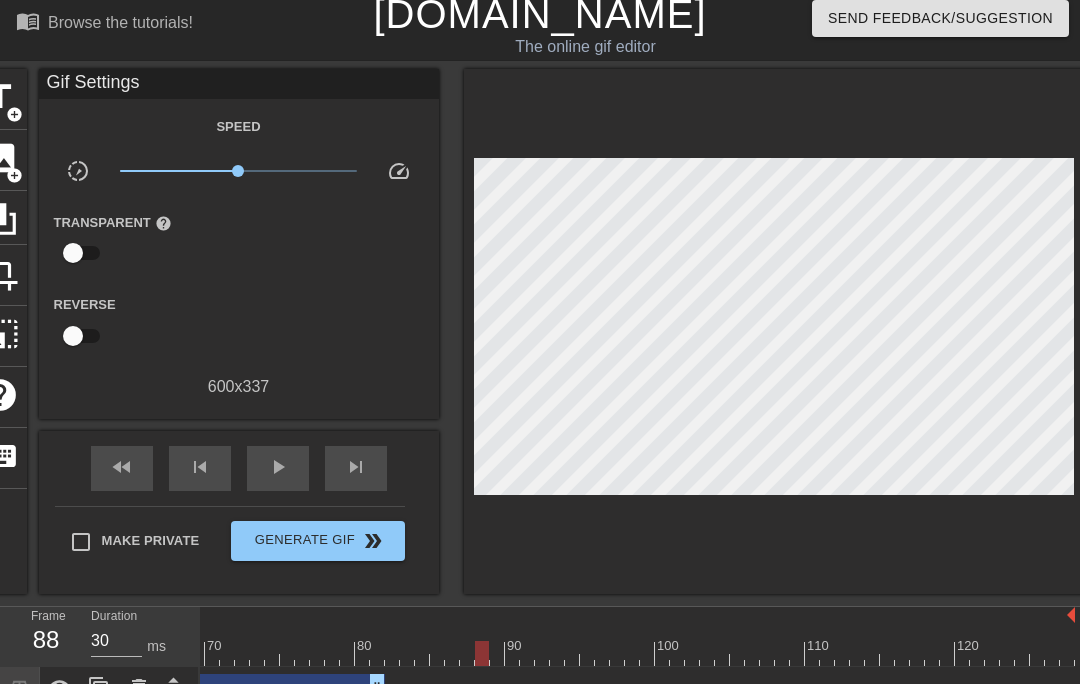 click at bounding box center (122, 653) 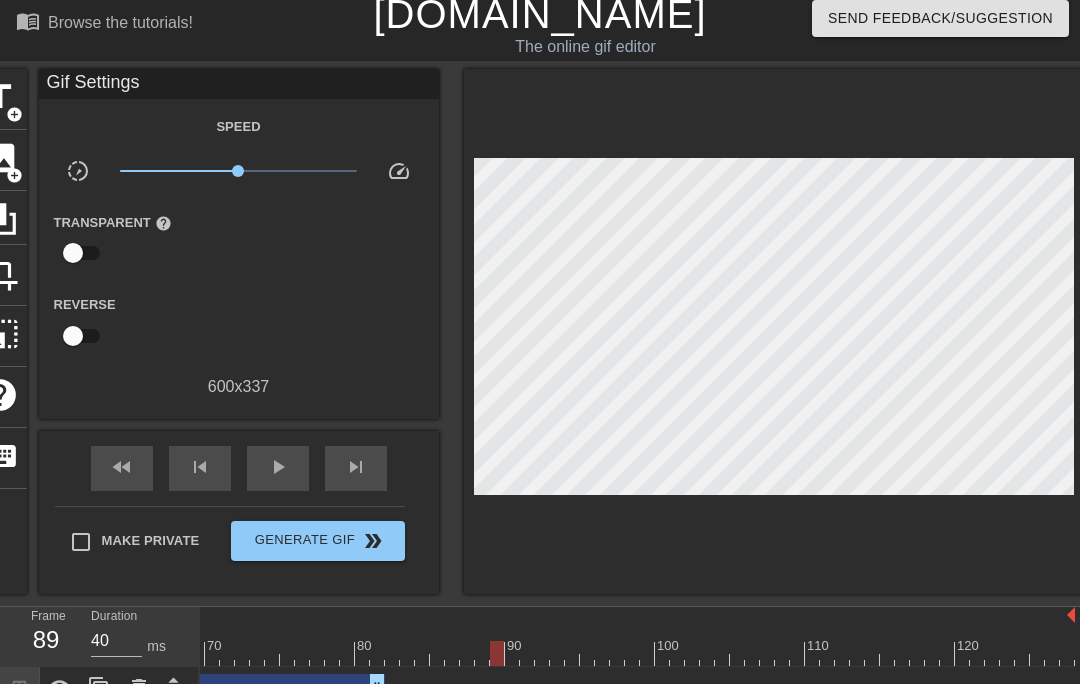 click at bounding box center [122, 653] 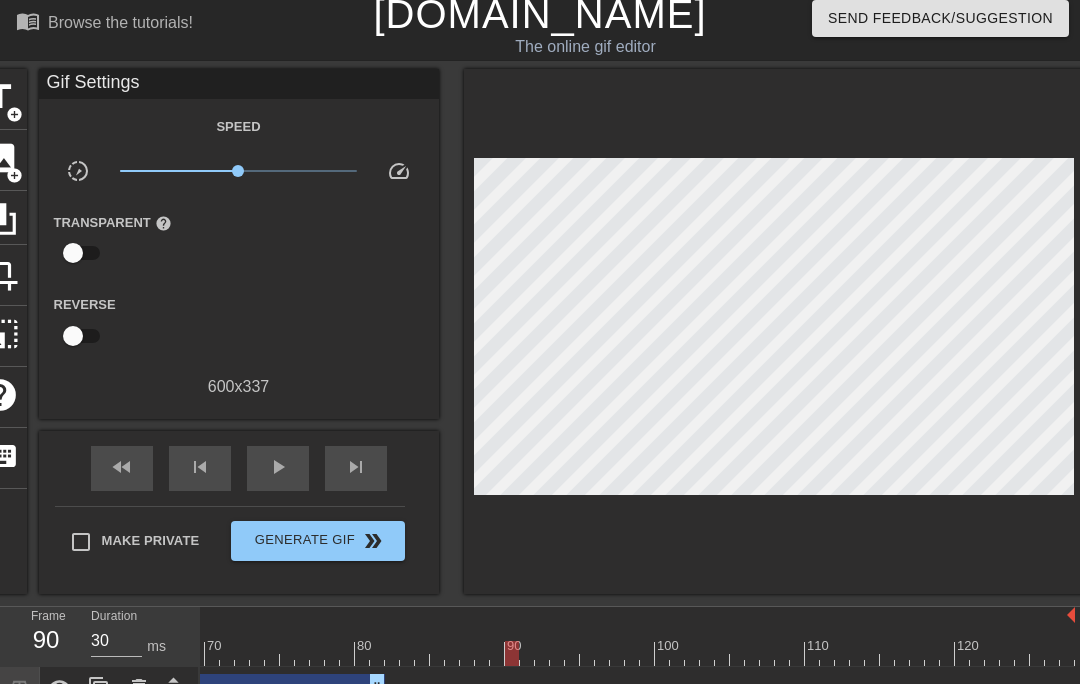 click at bounding box center (122, 653) 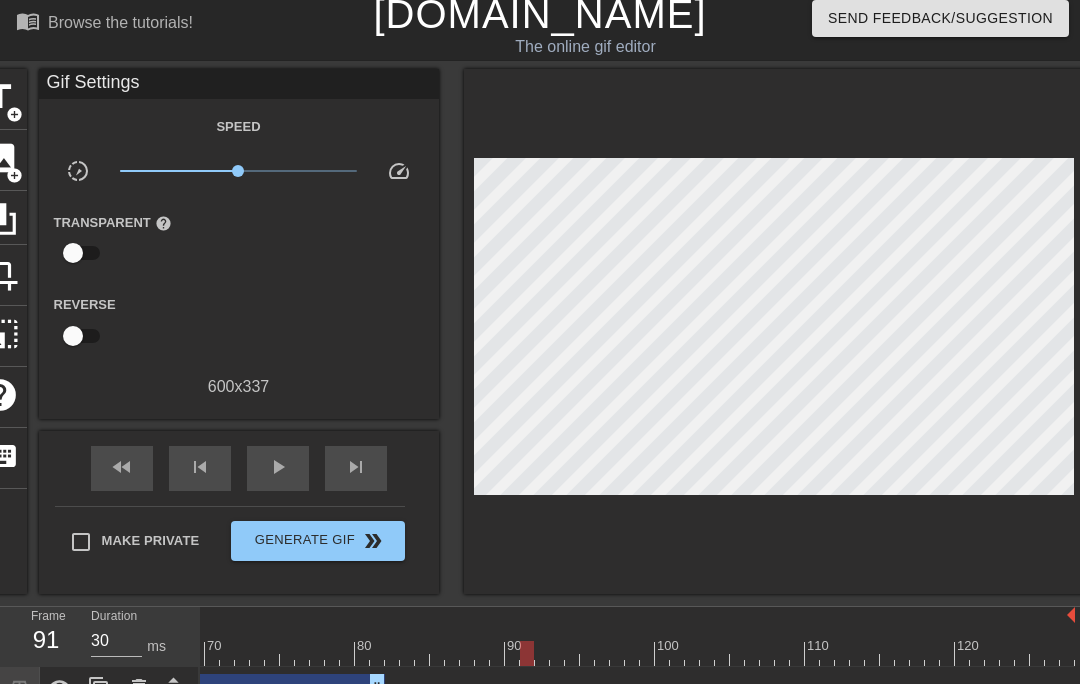 click on "Gif Settings" at bounding box center [239, 84] 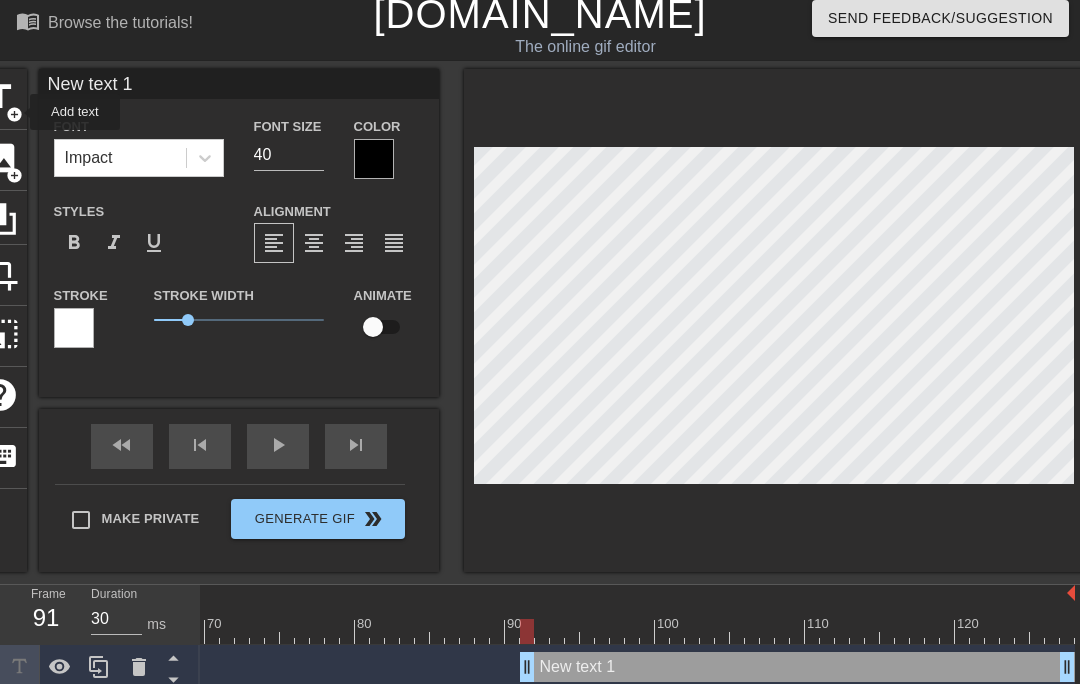 click on "New text 1" at bounding box center [239, 84] 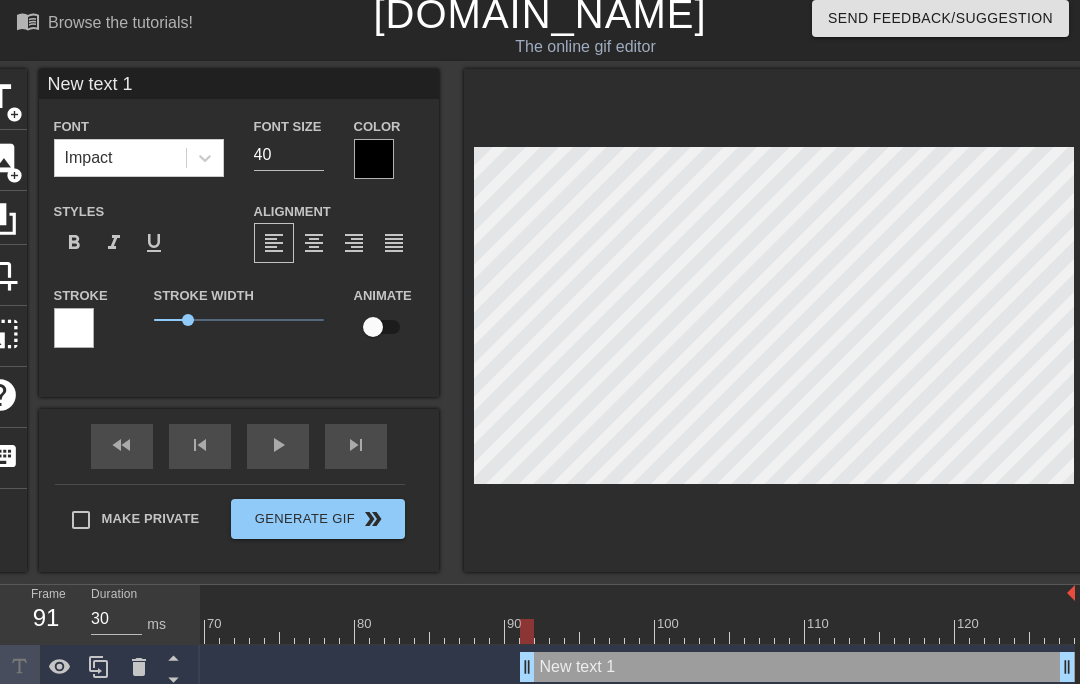 scroll, scrollTop: 9, scrollLeft: 0, axis: vertical 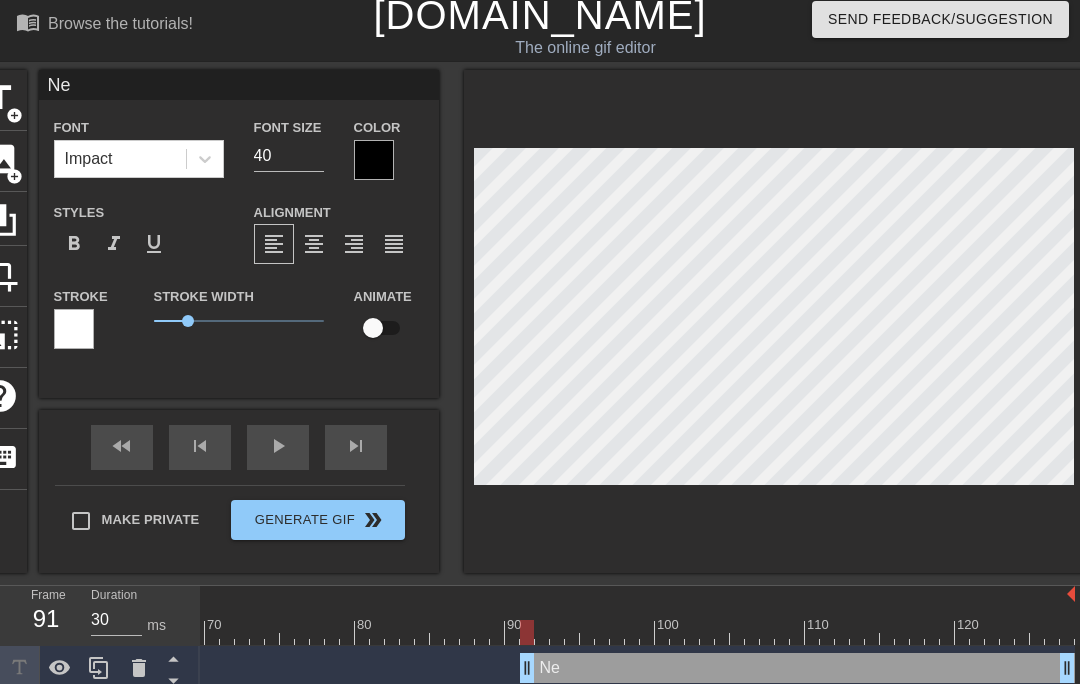 type on "N" 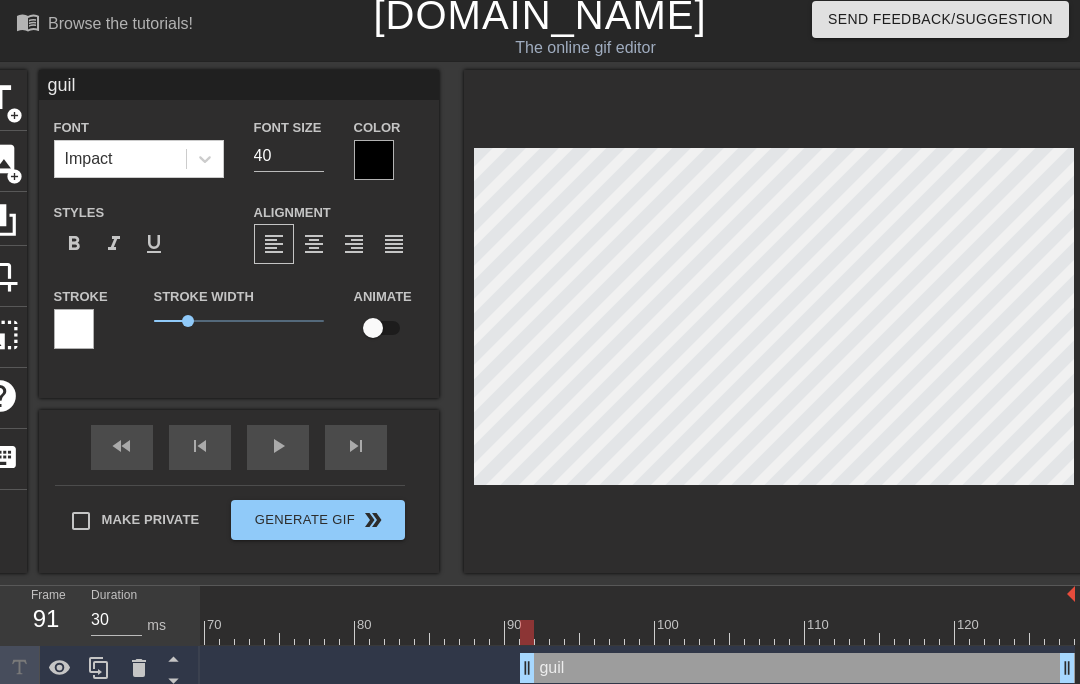 type on "guilt" 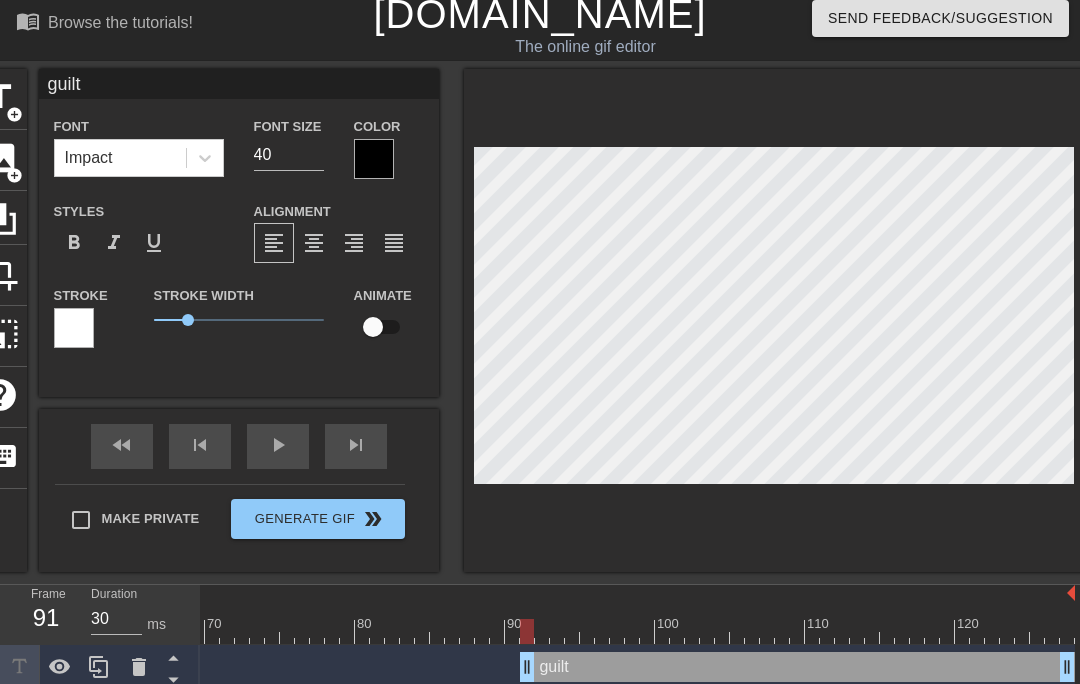 scroll, scrollTop: 10, scrollLeft: 0, axis: vertical 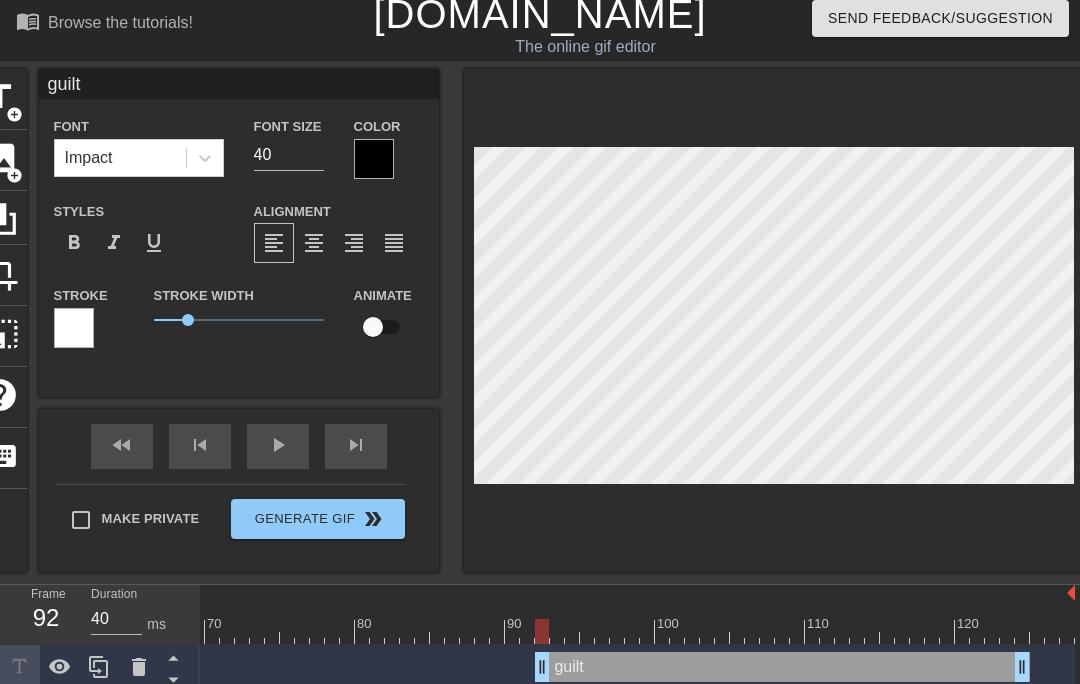 type on "30" 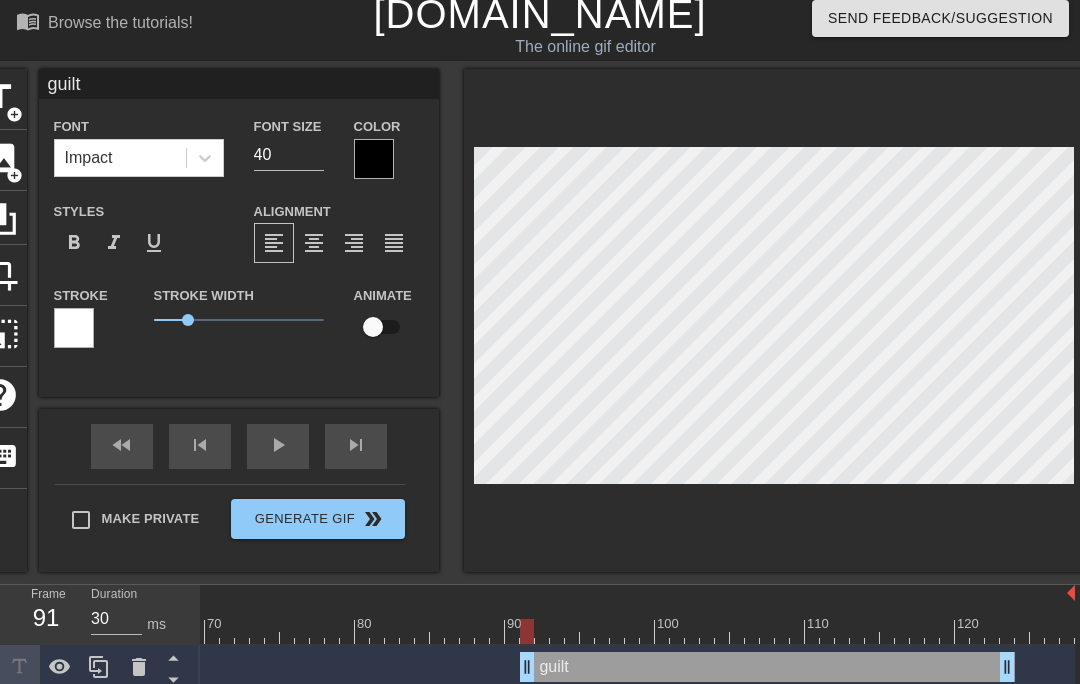 type on "guilt" 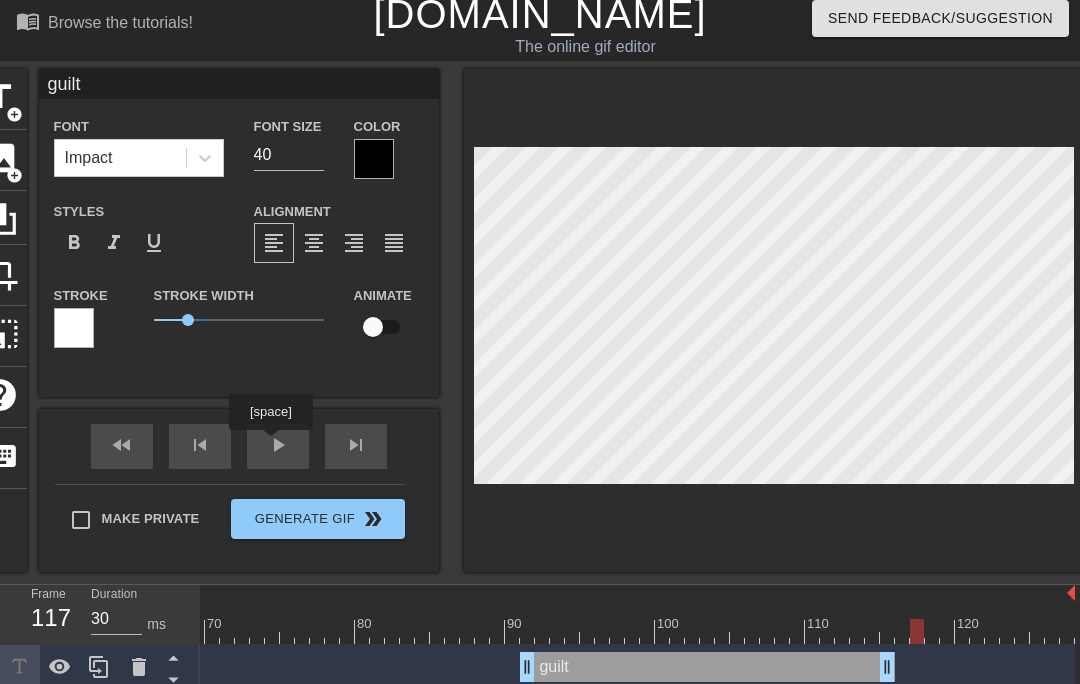 click on "fast_rewind skip_previous play_arrow skip_next" at bounding box center (239, 446) 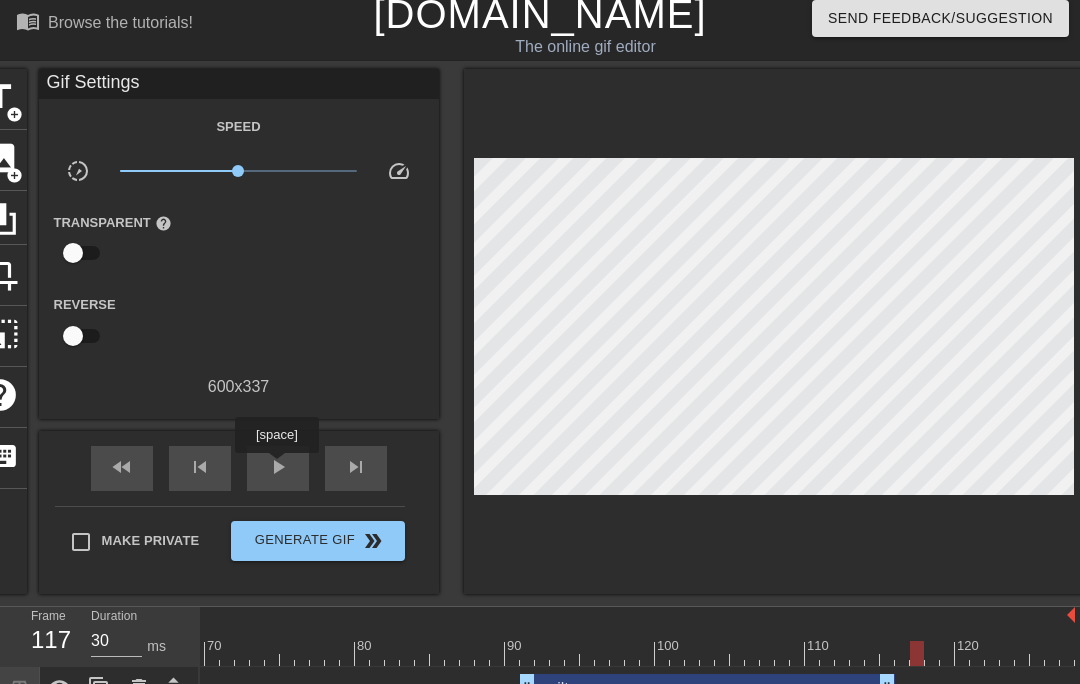 click on "play_arrow" at bounding box center (278, 467) 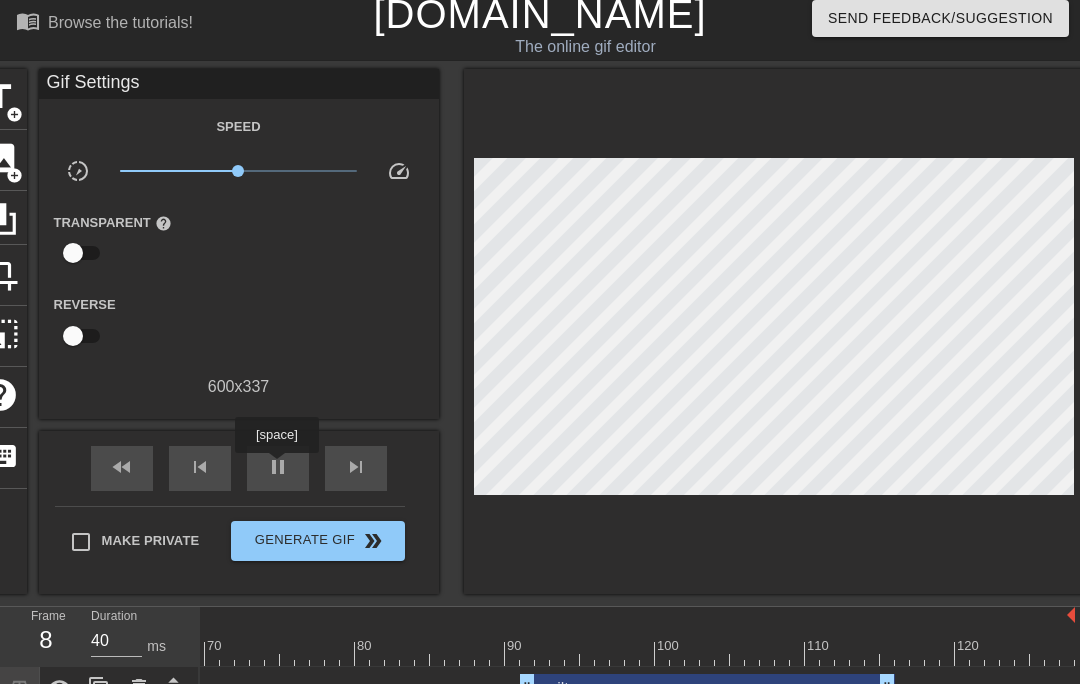 type on "30" 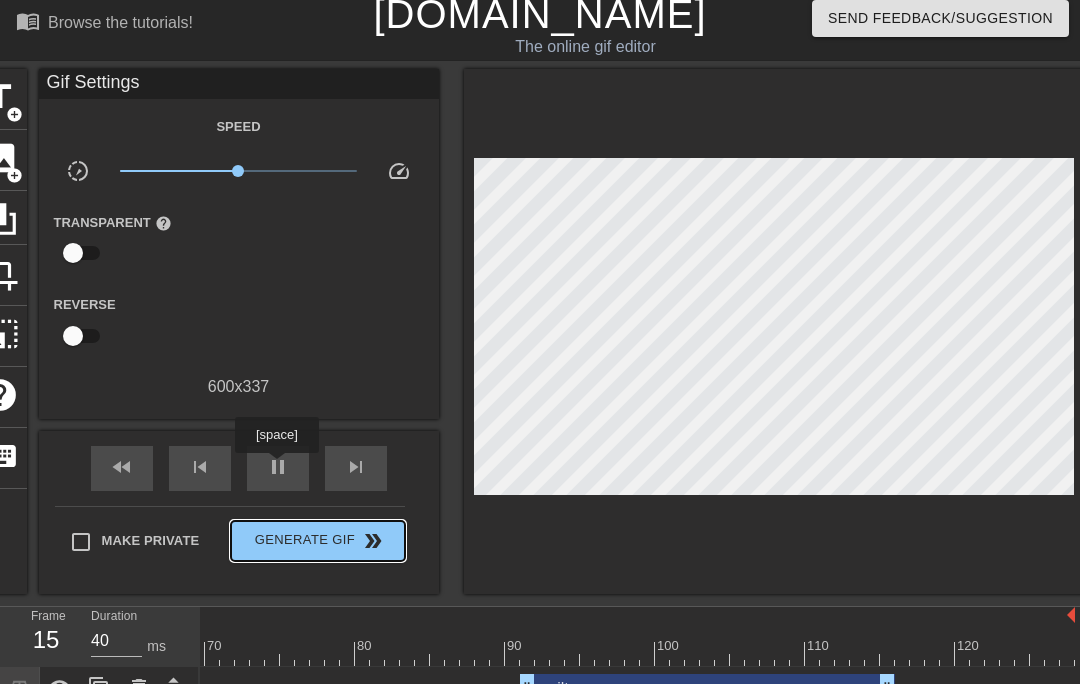 click on "Generate Gif double_arrow" at bounding box center (317, 541) 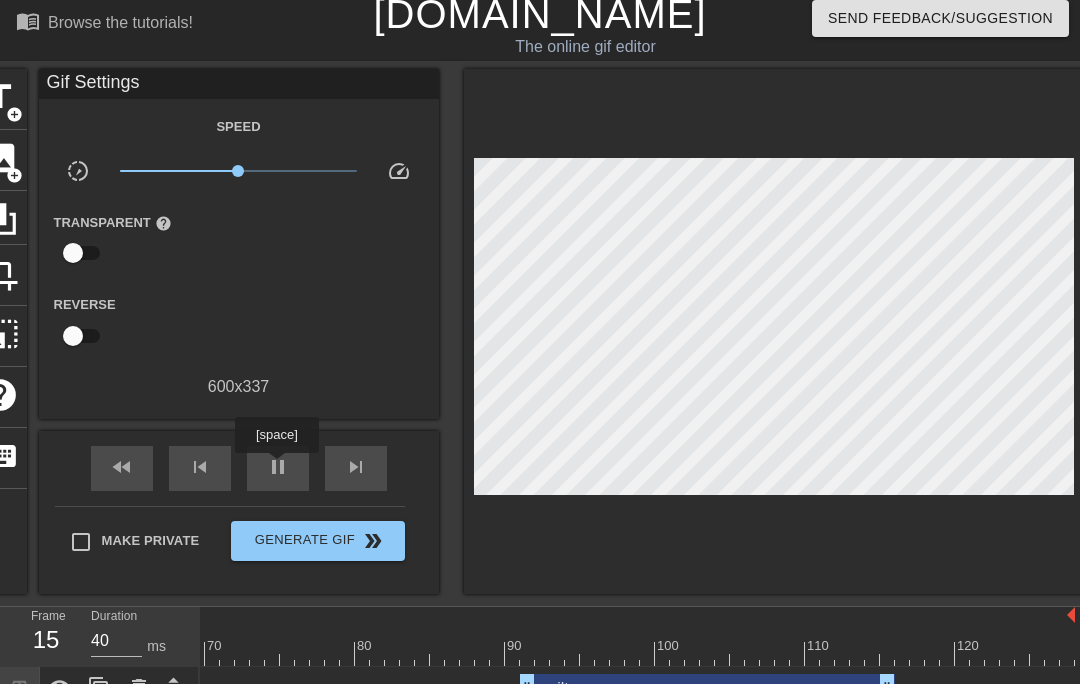 scroll, scrollTop: 0, scrollLeft: 0, axis: both 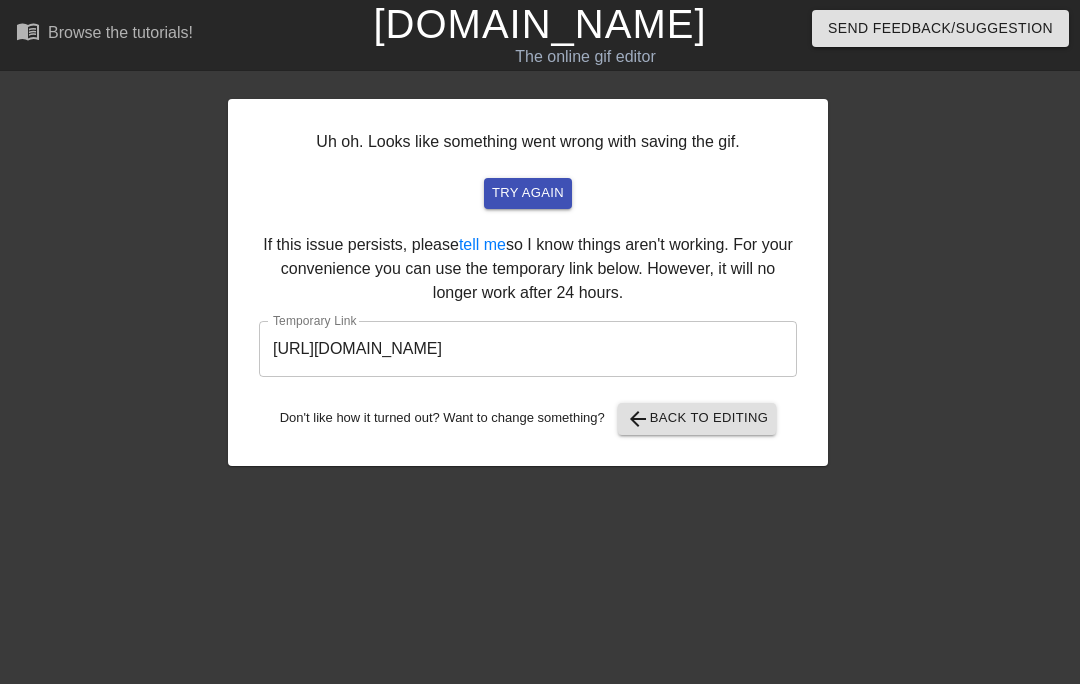 click on "https://www.gifntext.com/temp_generations/miHQ5qL3.gif" at bounding box center [528, 349] 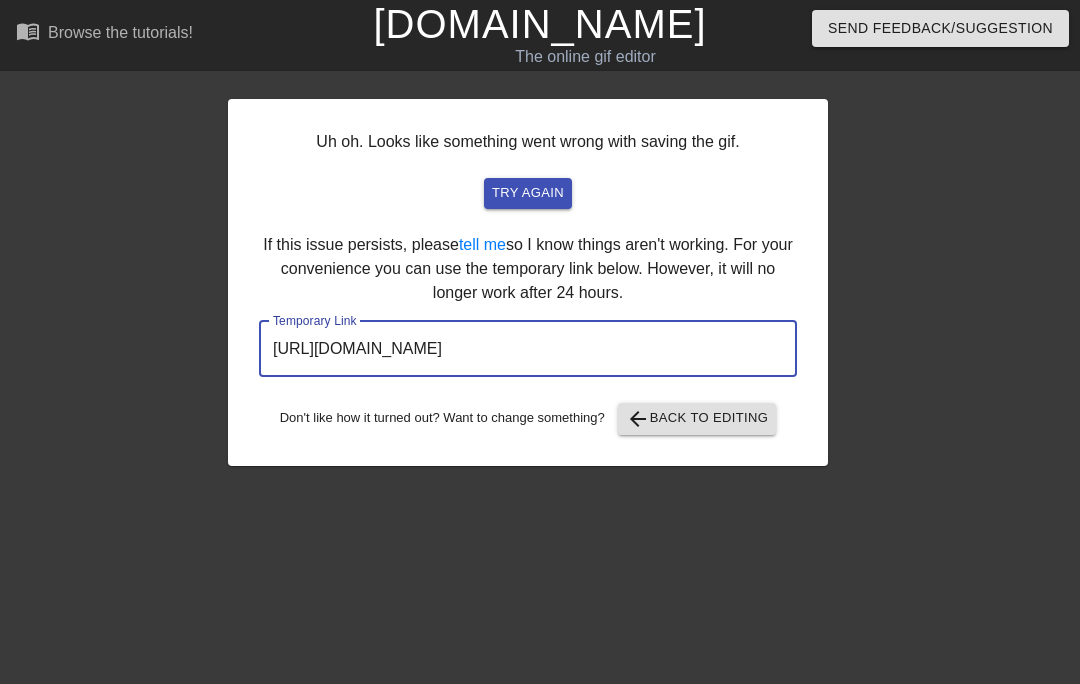 click on "https://www.gifntext.com/temp_generations/miHQ5qL3.gif" at bounding box center (528, 349) 